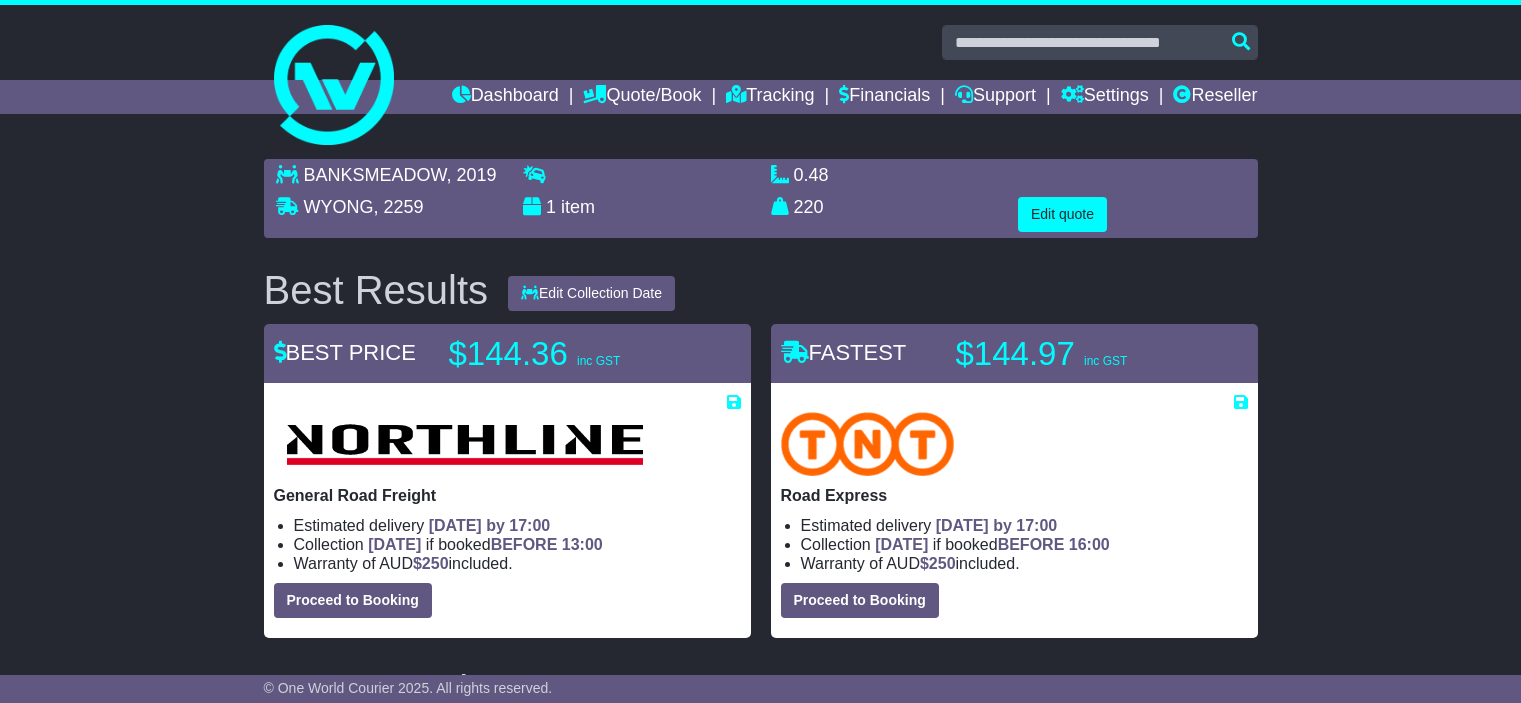 scroll, scrollTop: 0, scrollLeft: 0, axis: both 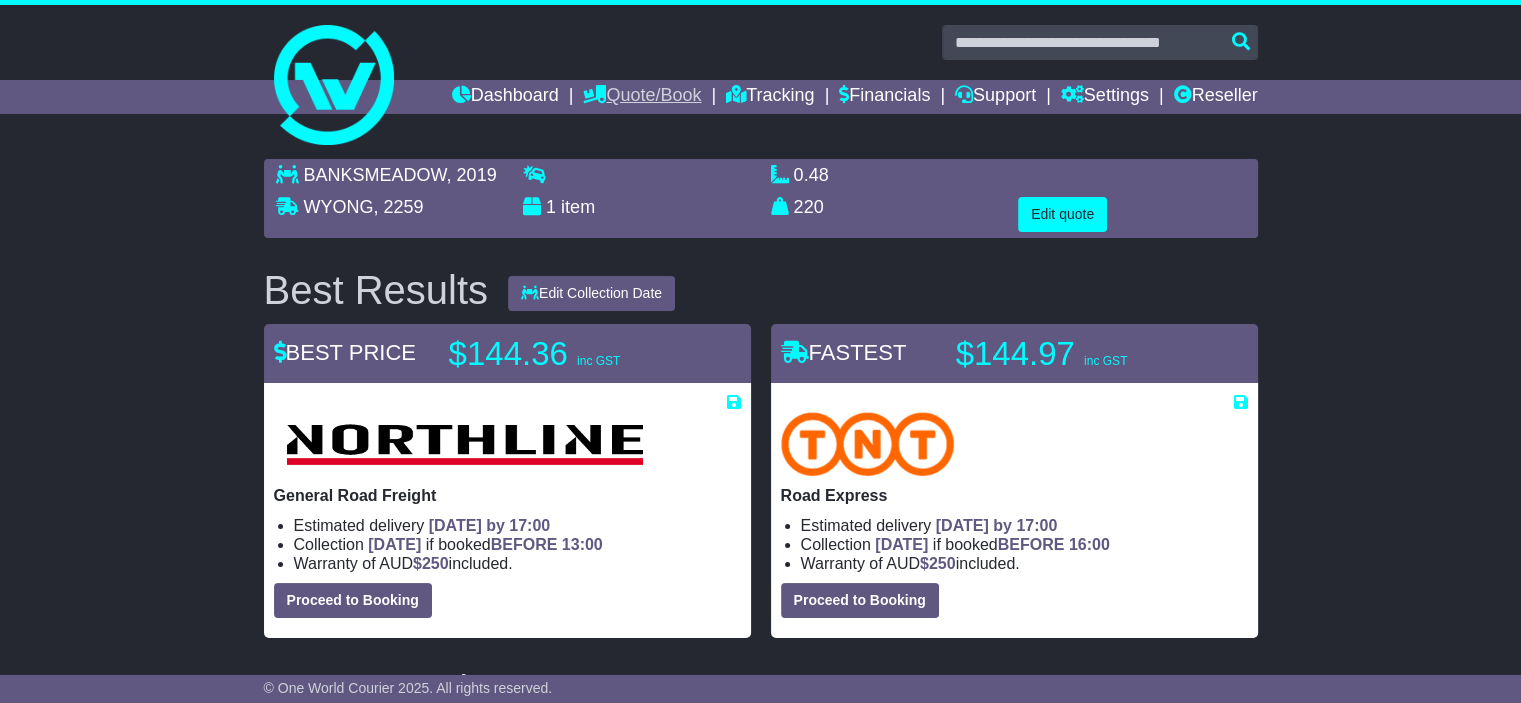 click on "Quote/Book" at bounding box center (642, 97) 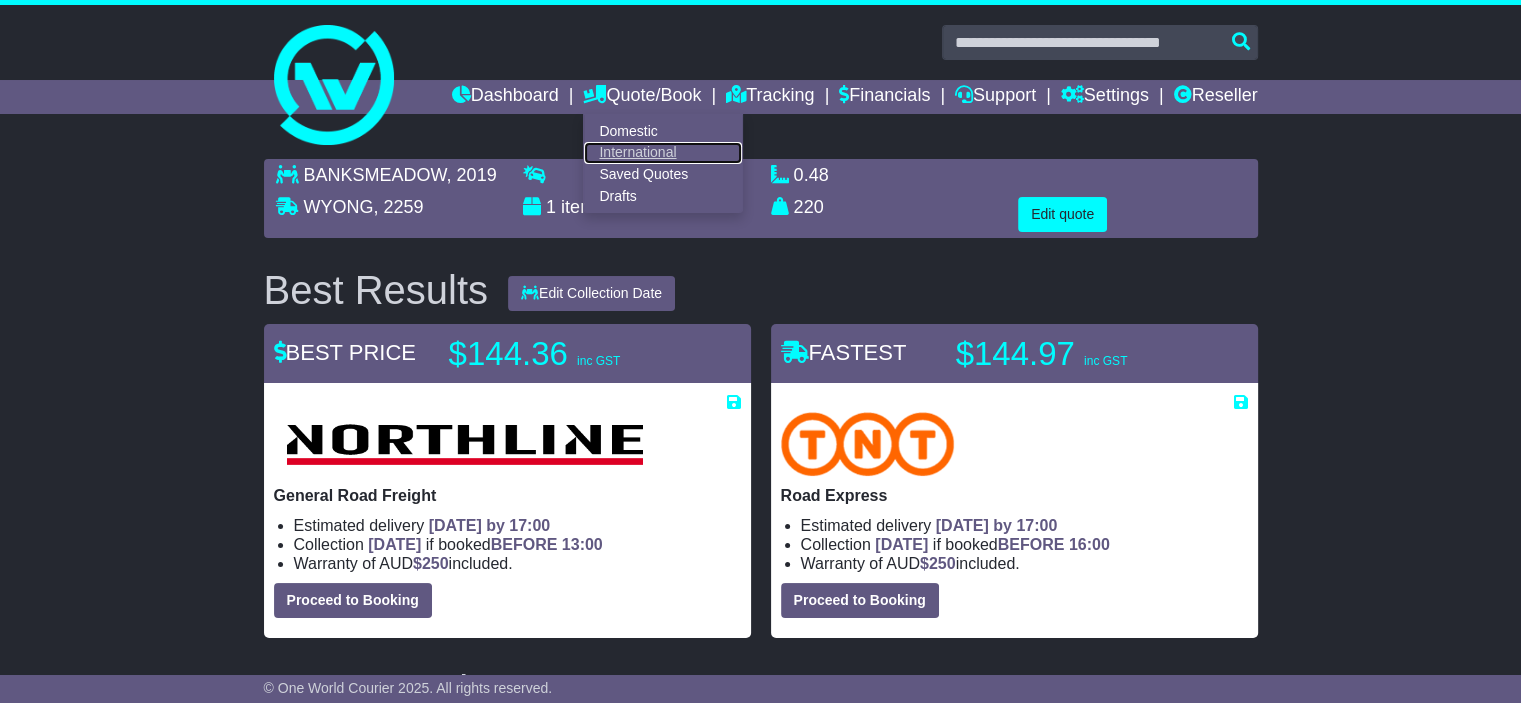 click on "International" at bounding box center [663, 153] 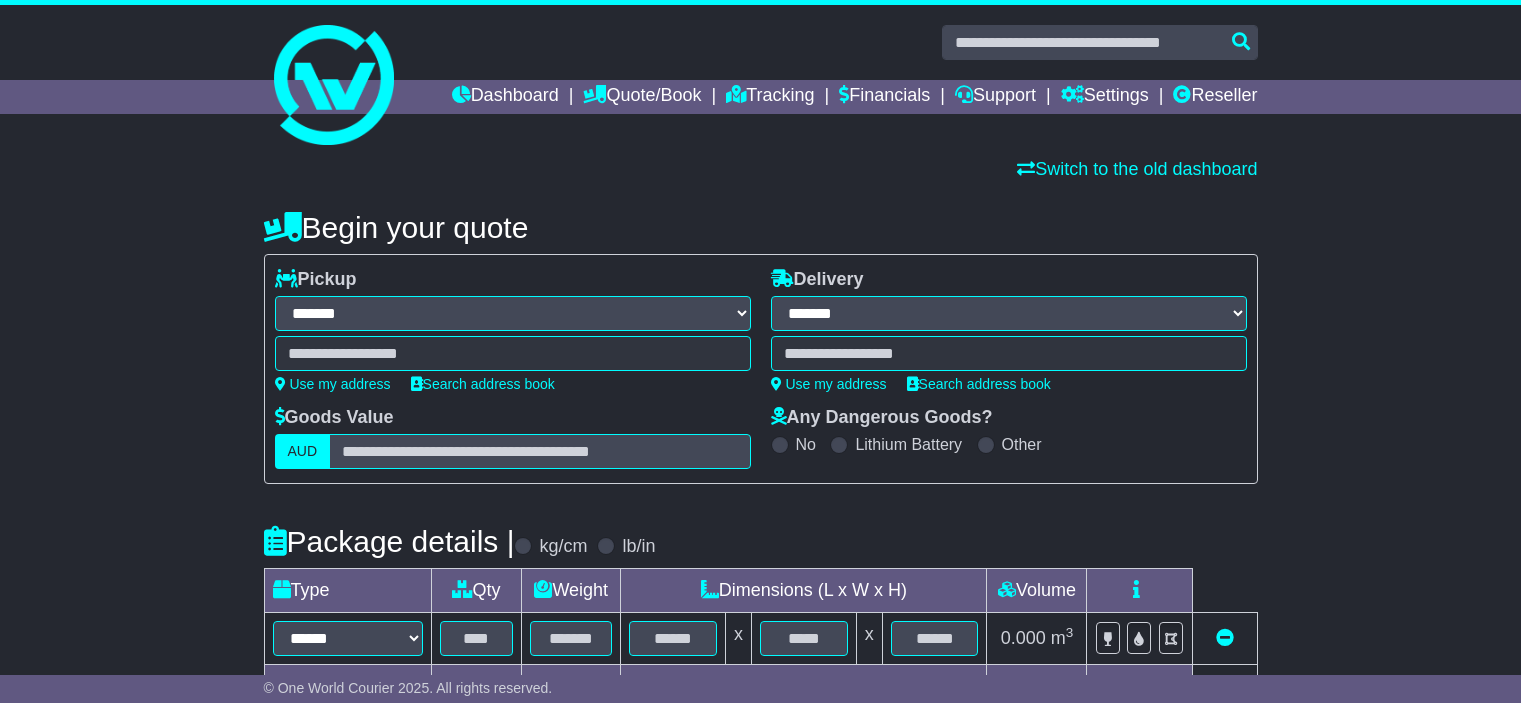 select on "**" 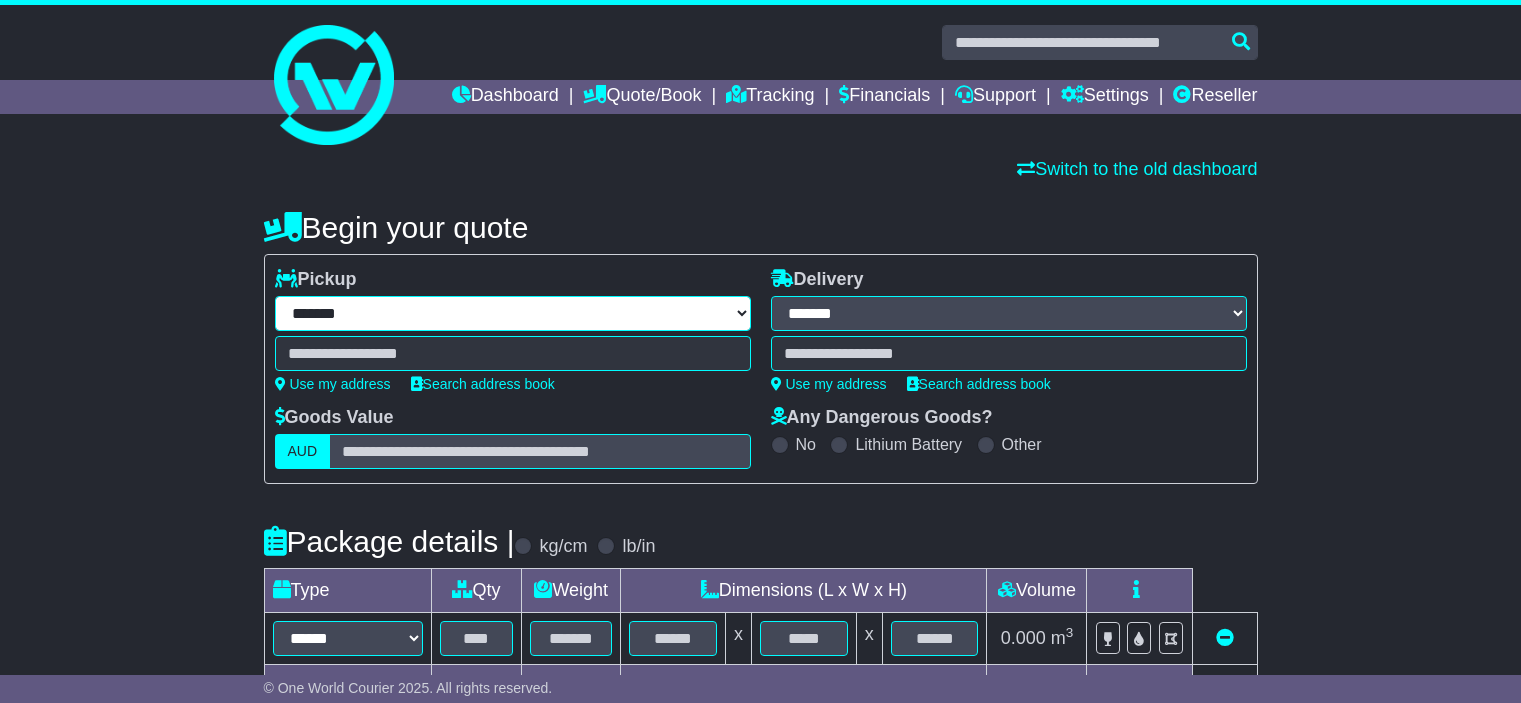 scroll, scrollTop: 0, scrollLeft: 0, axis: both 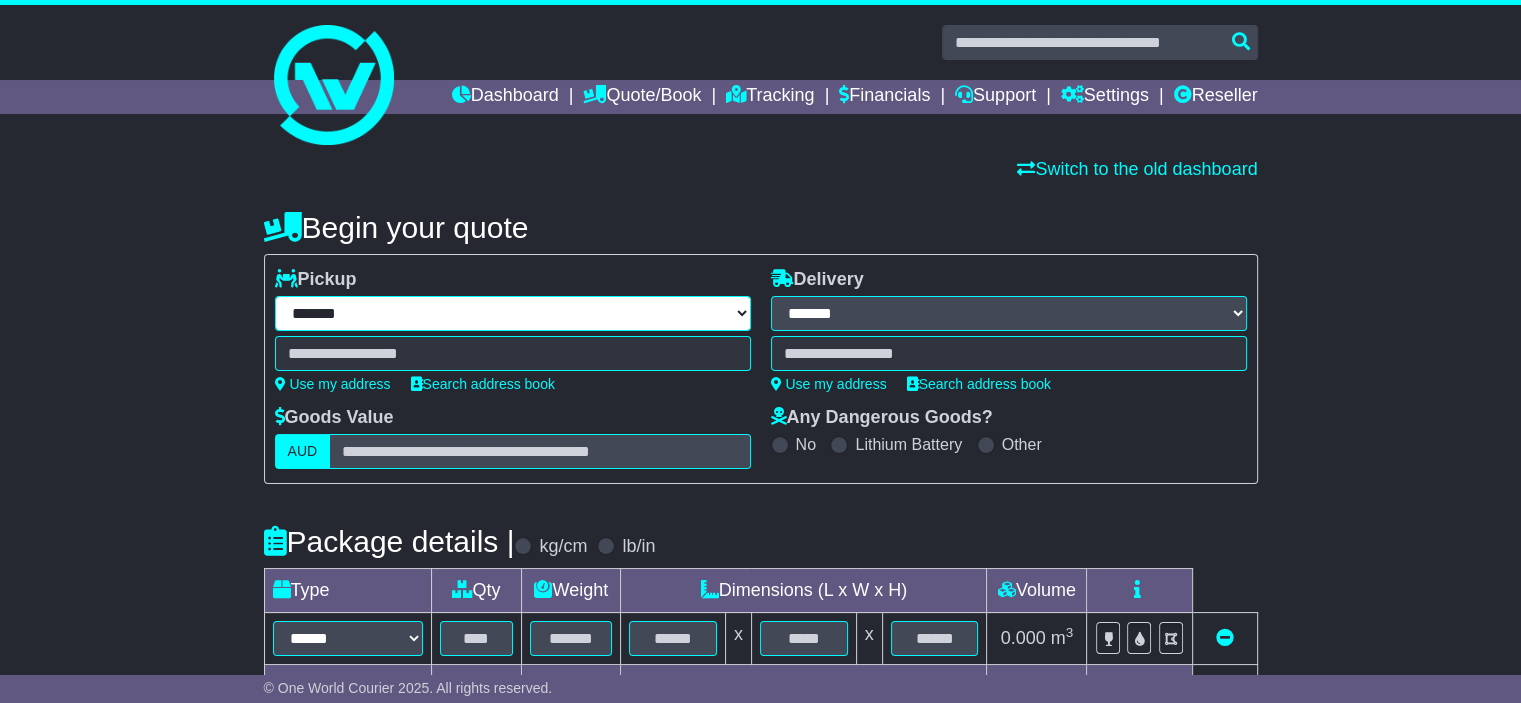 click on "**********" at bounding box center (513, 313) 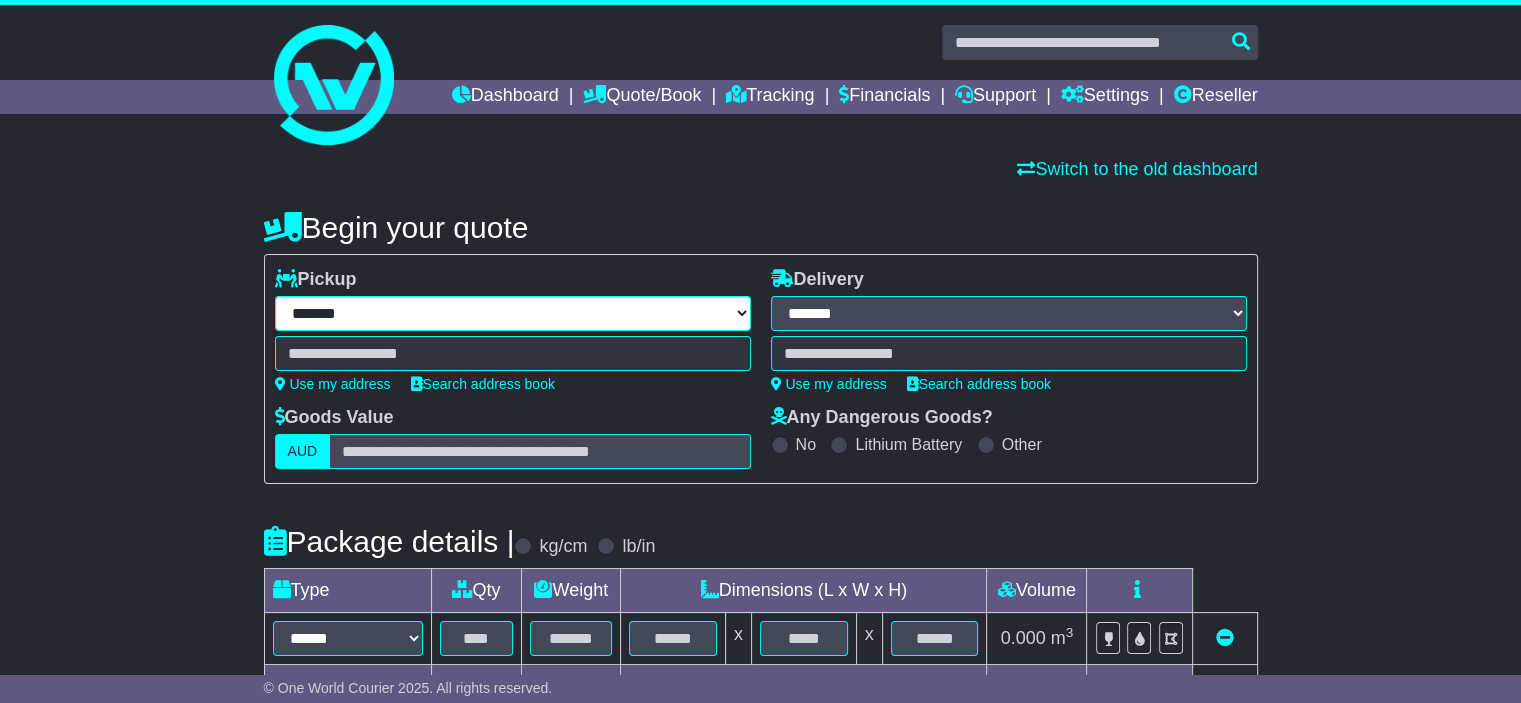 select on "***" 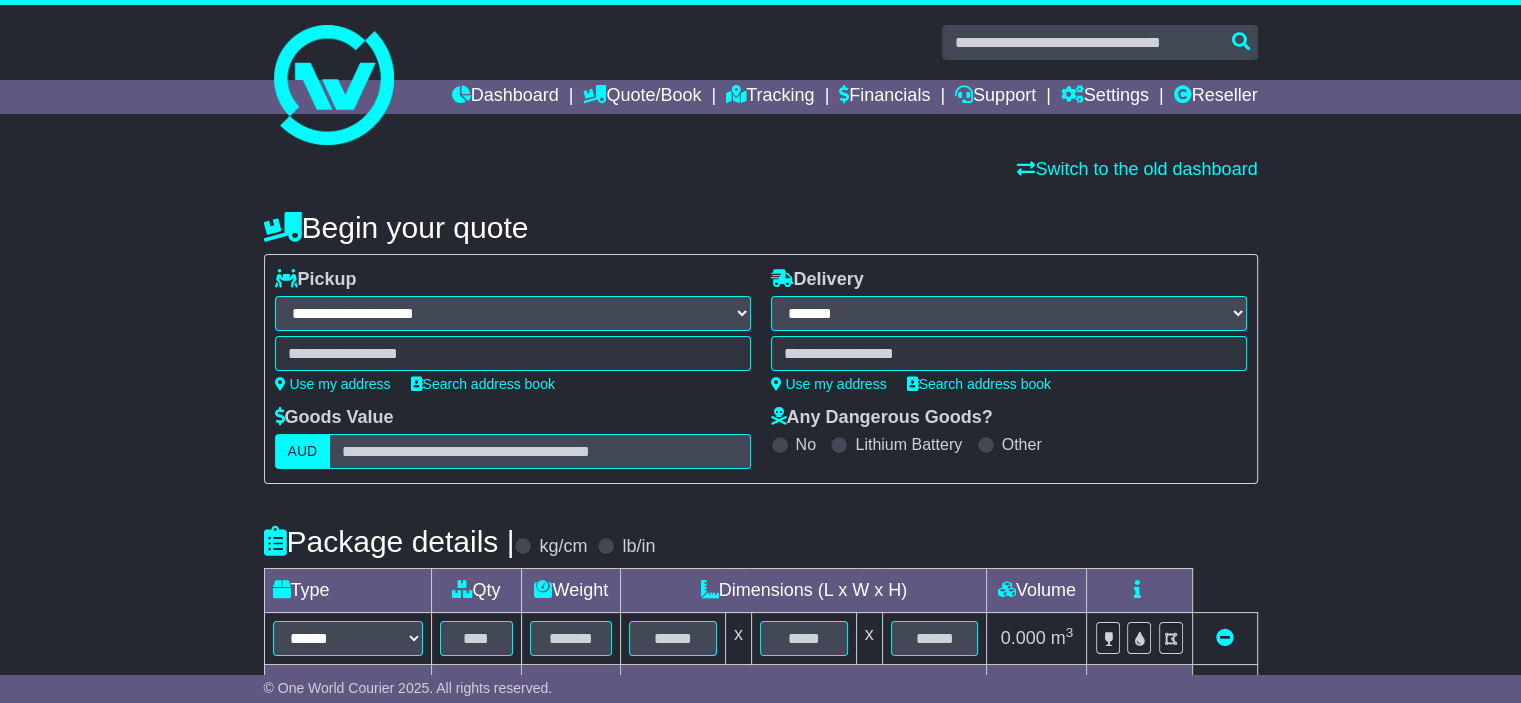 click on "**********" at bounding box center [513, 313] 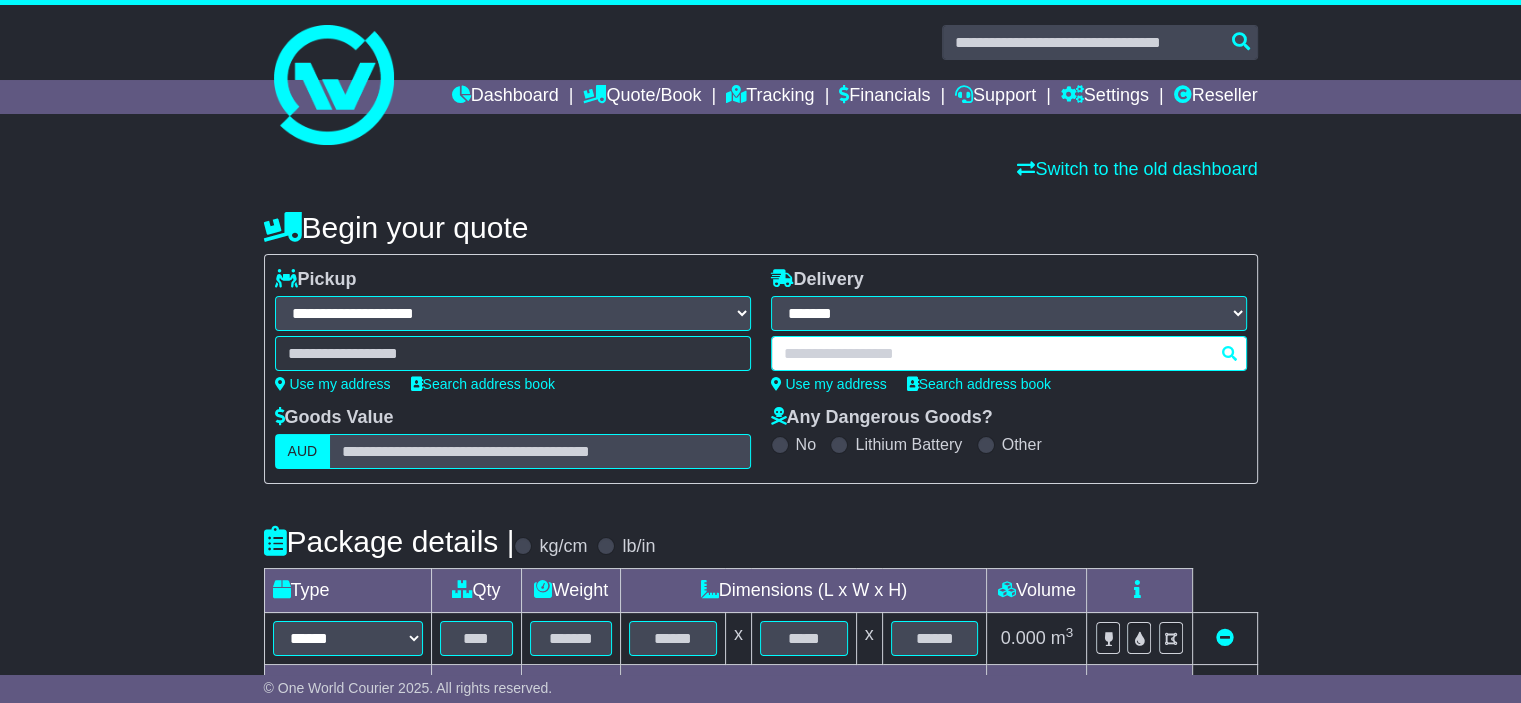 click at bounding box center [1009, 353] 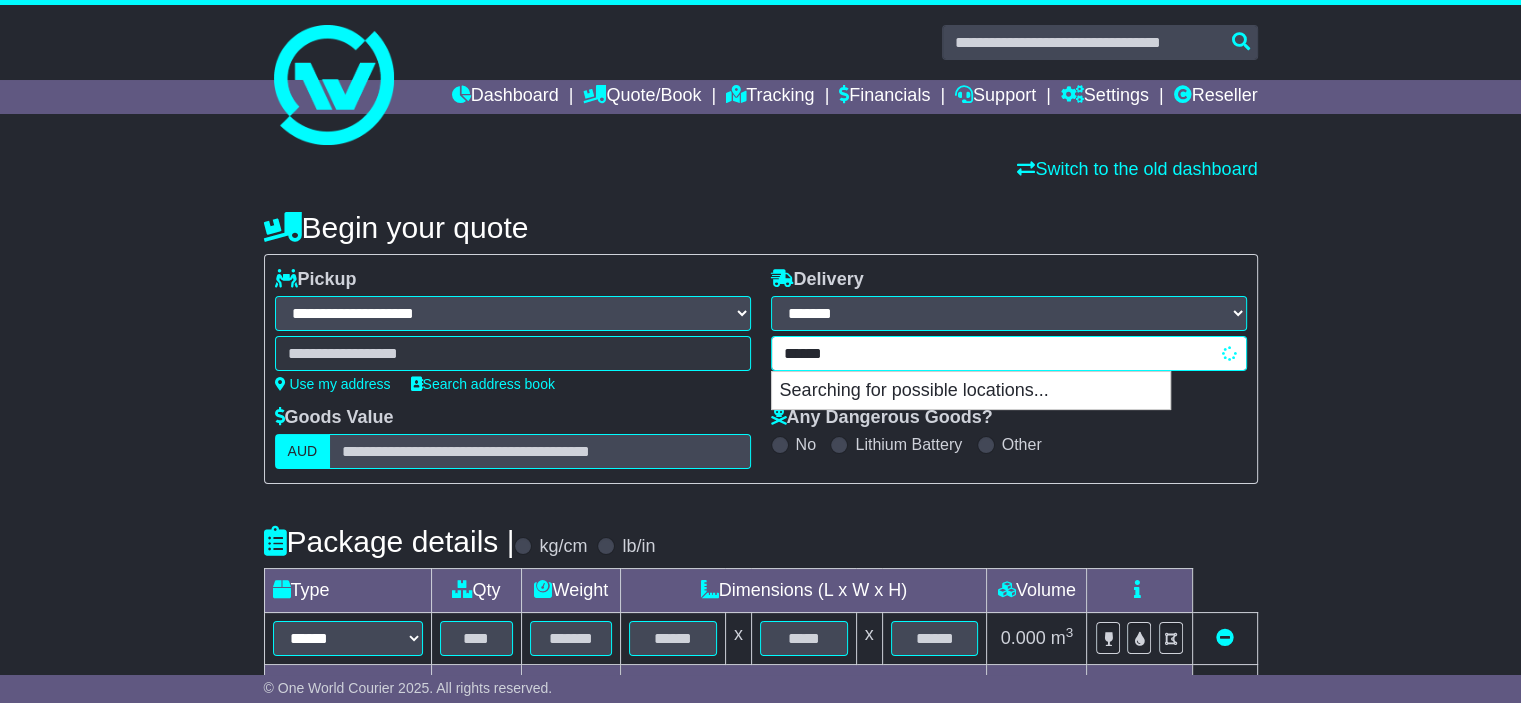 type on "*******" 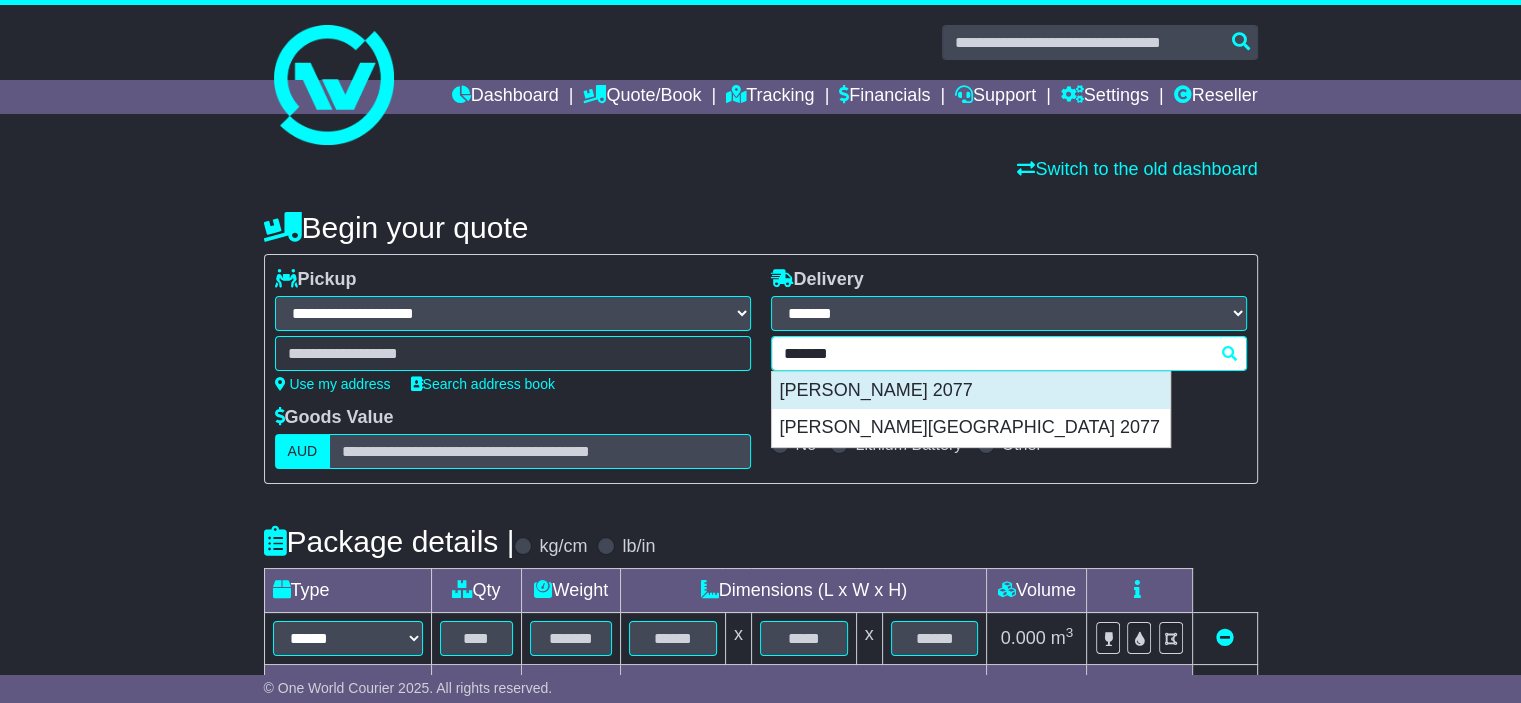 click on "HORNSBY 2077" at bounding box center (971, 391) 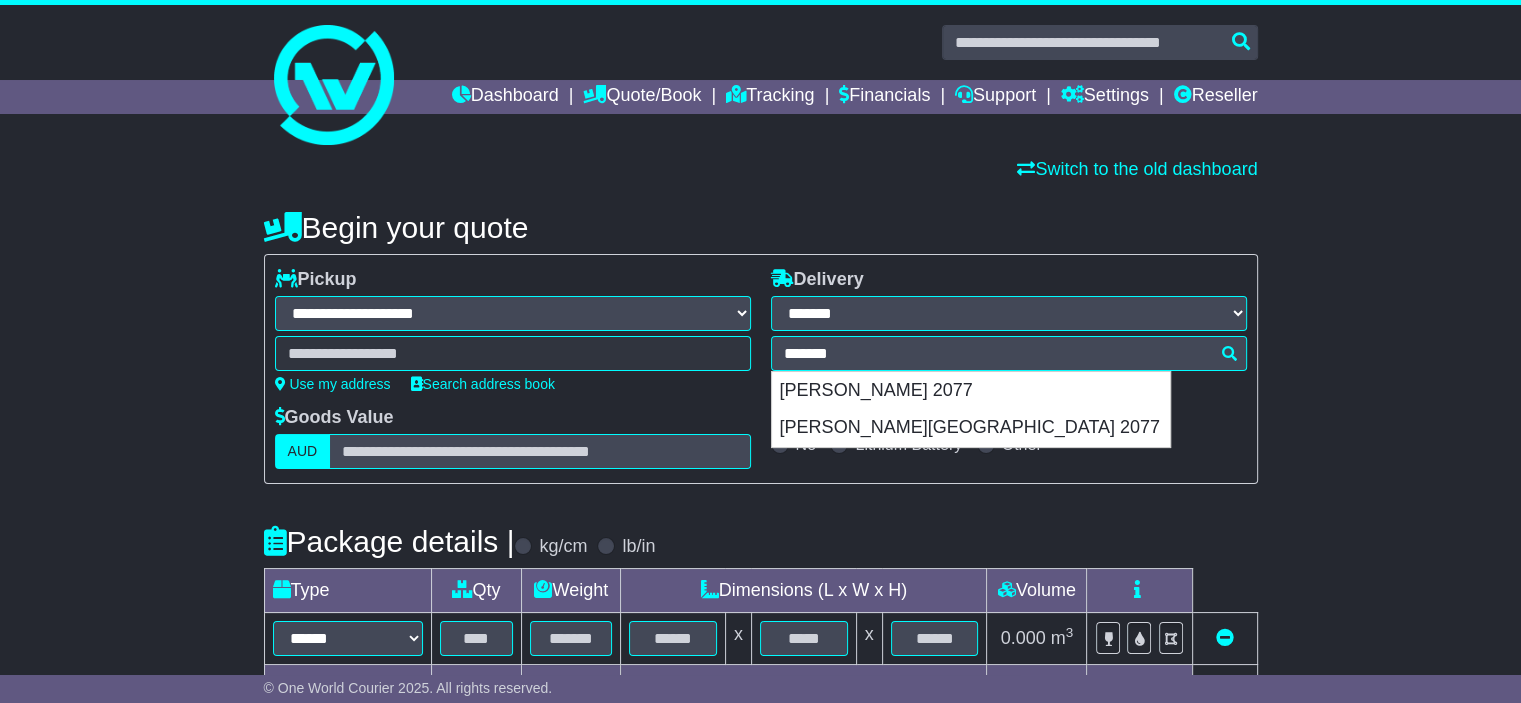 type on "**********" 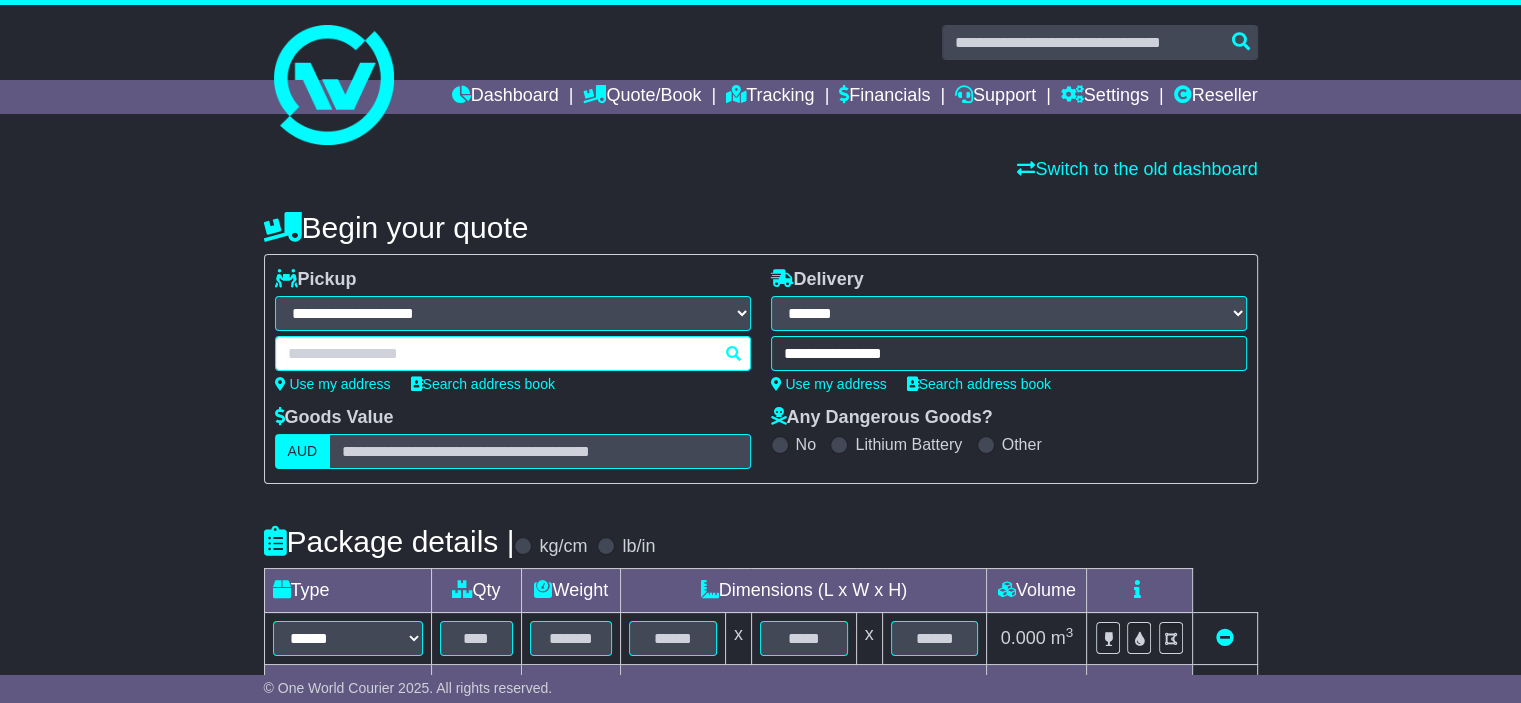click at bounding box center [513, 353] 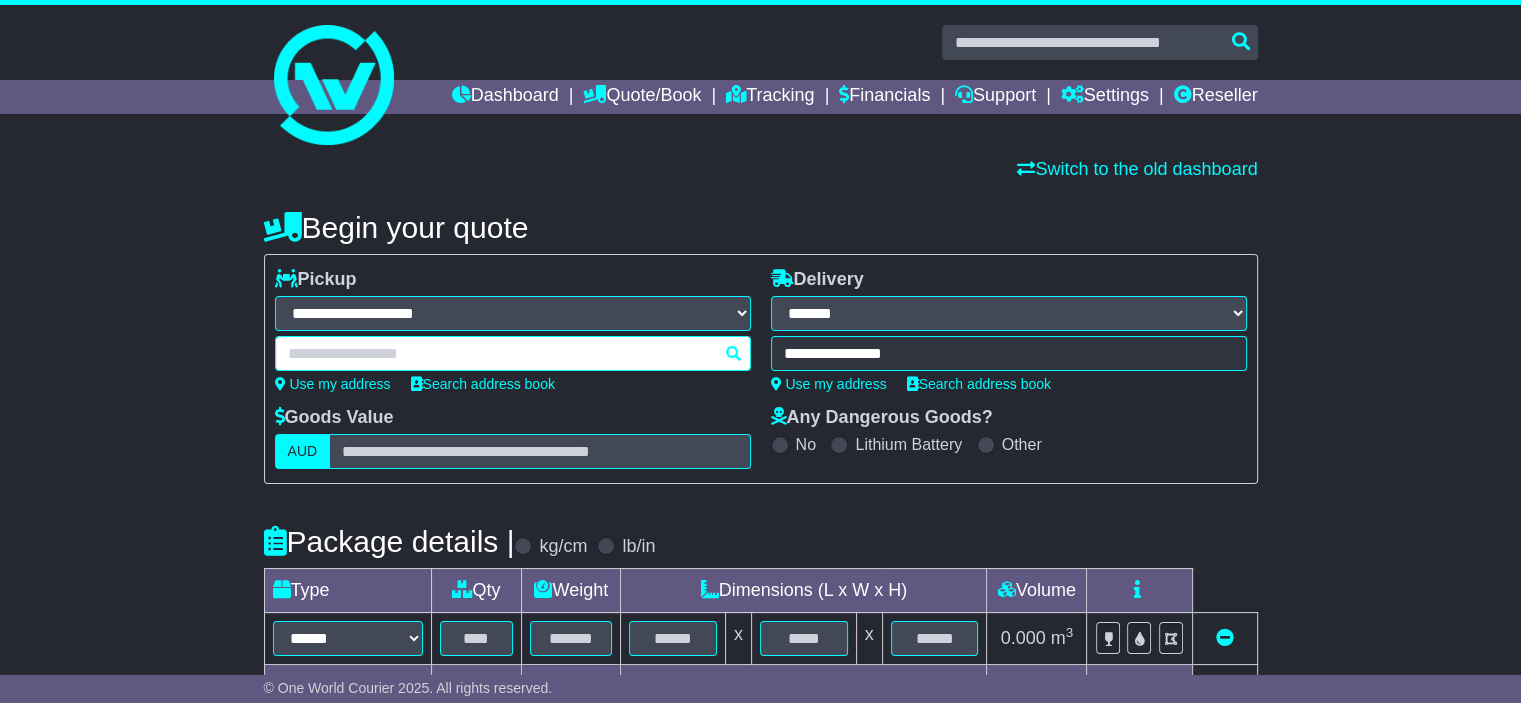 paste on "*****" 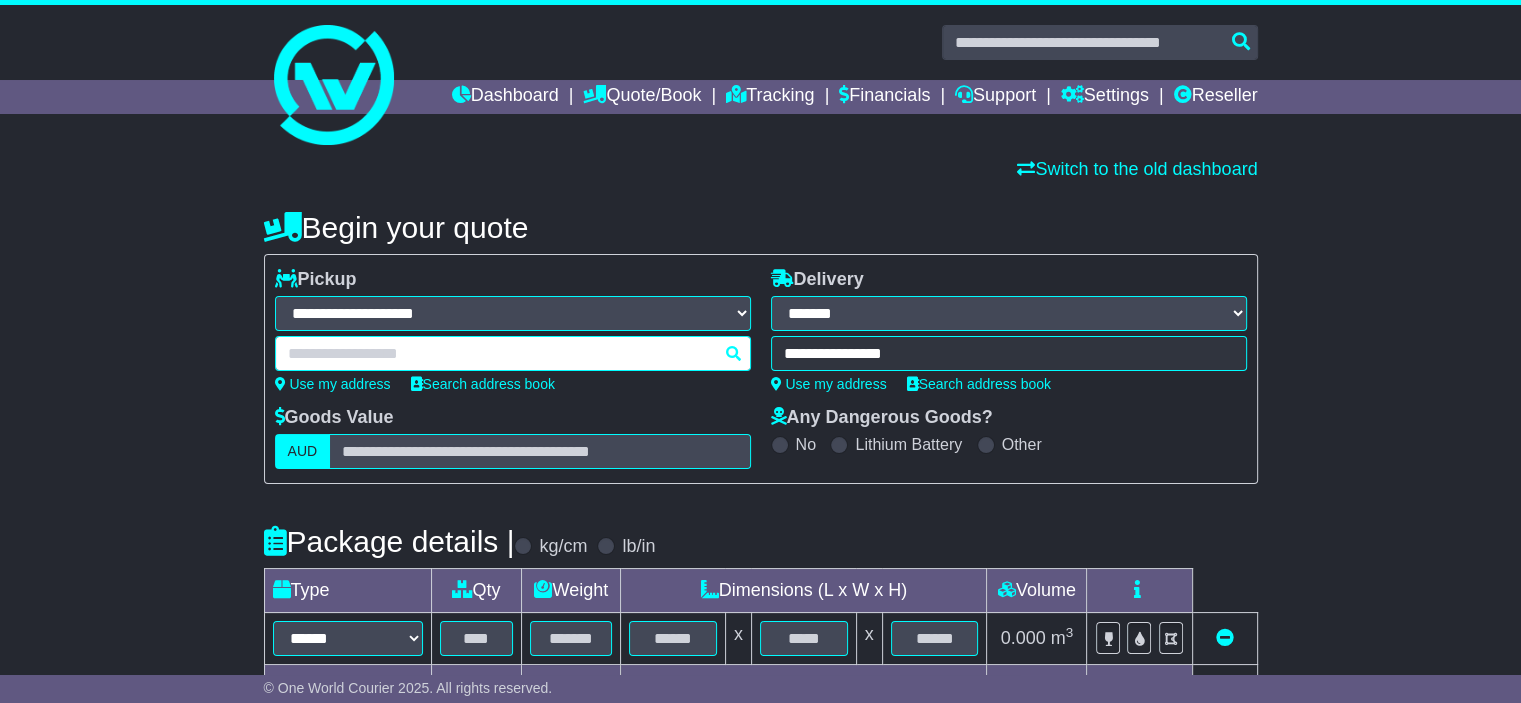 type on "*****" 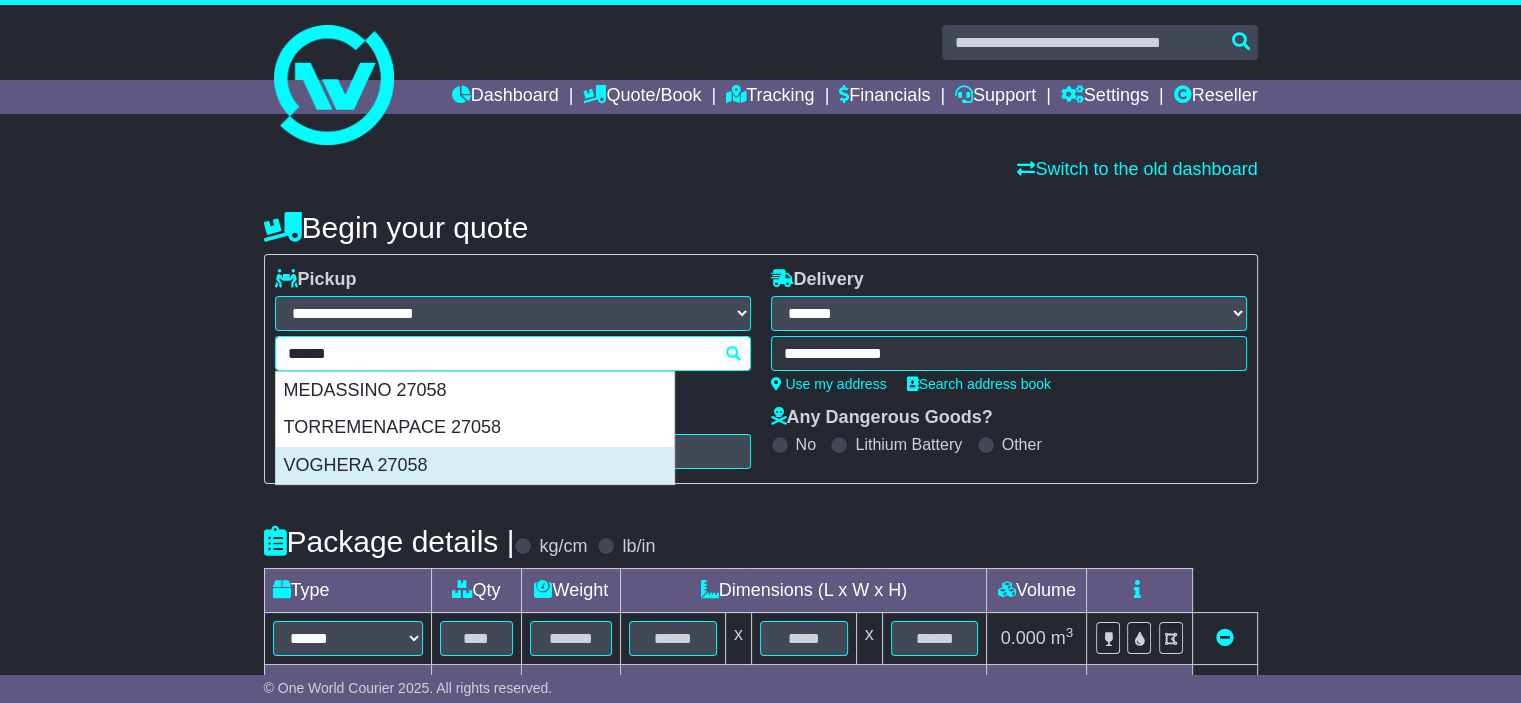 click on "VOGHERA 27058" at bounding box center [475, 466] 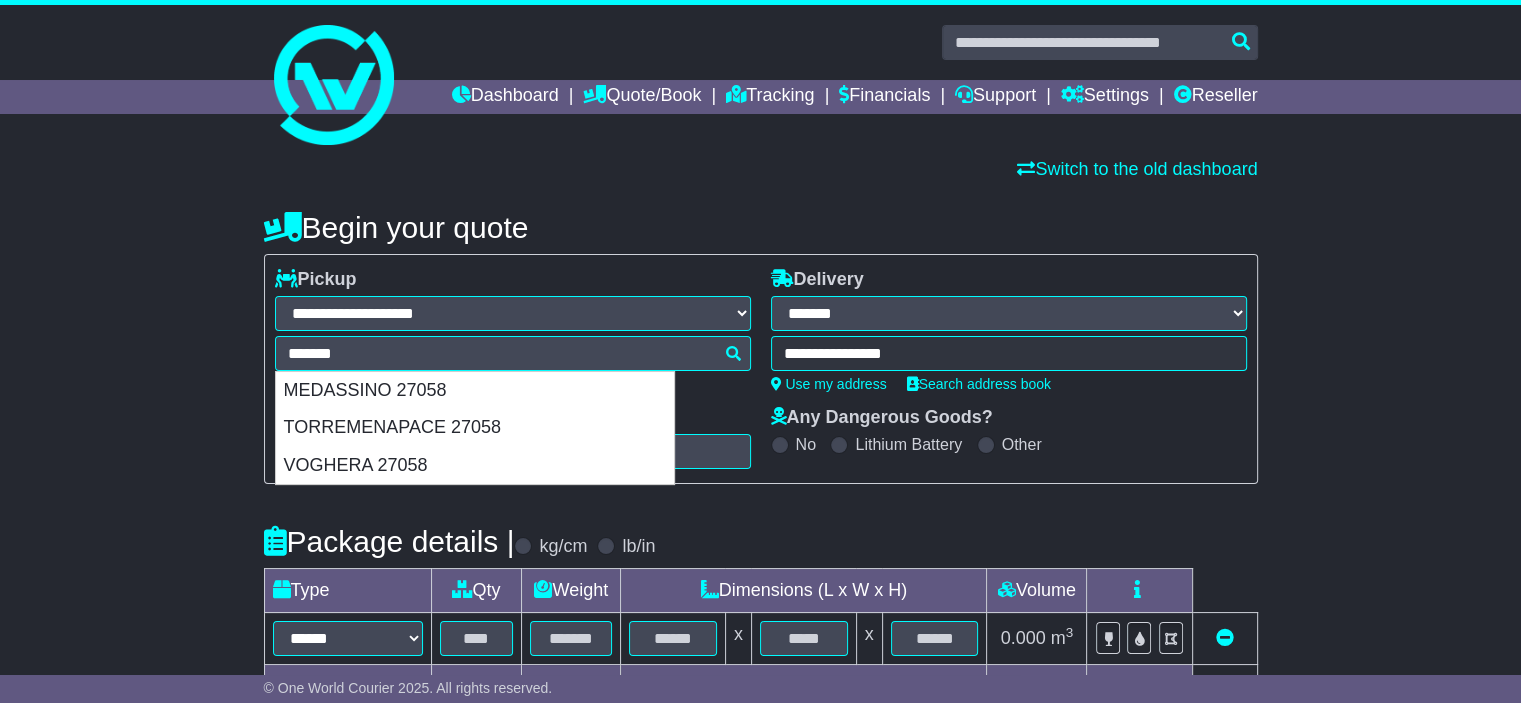 type on "**********" 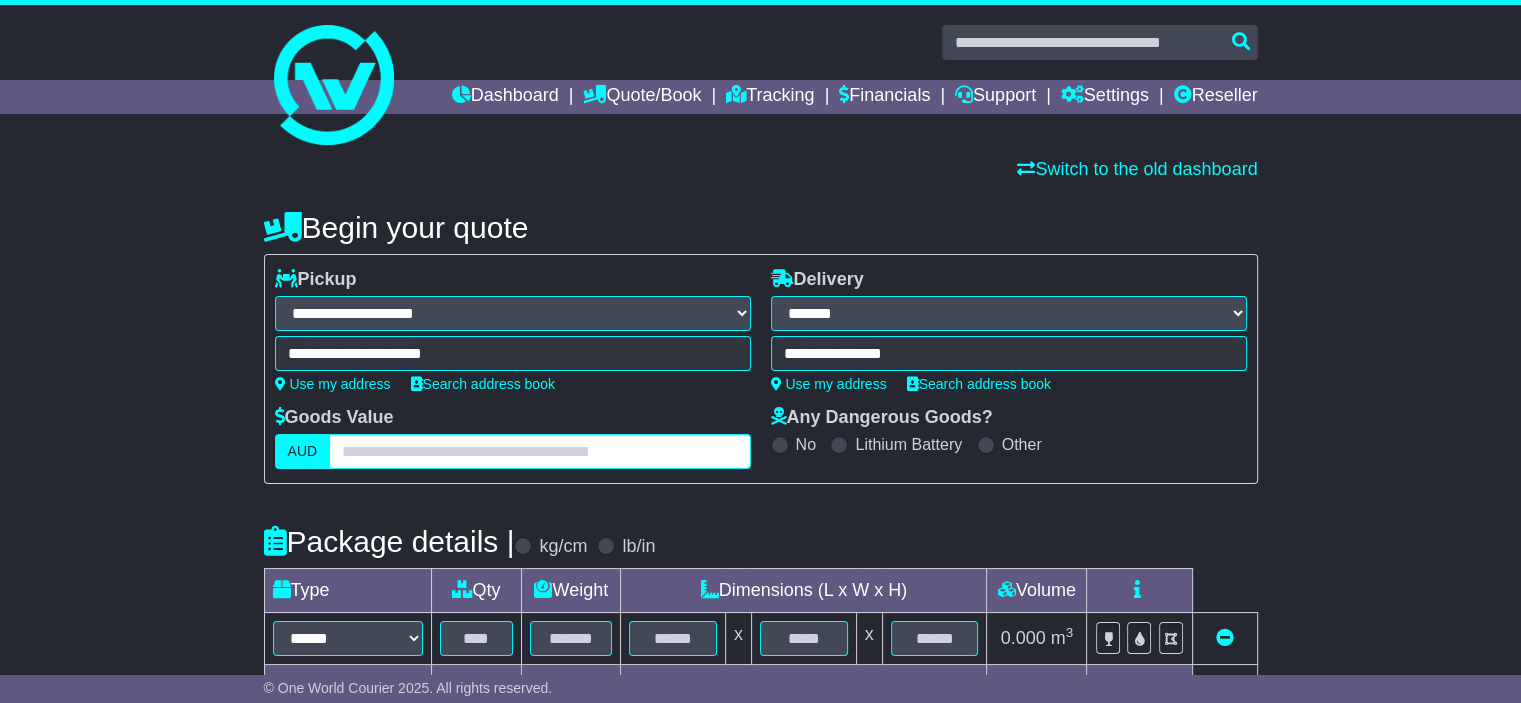 click at bounding box center (539, 451) 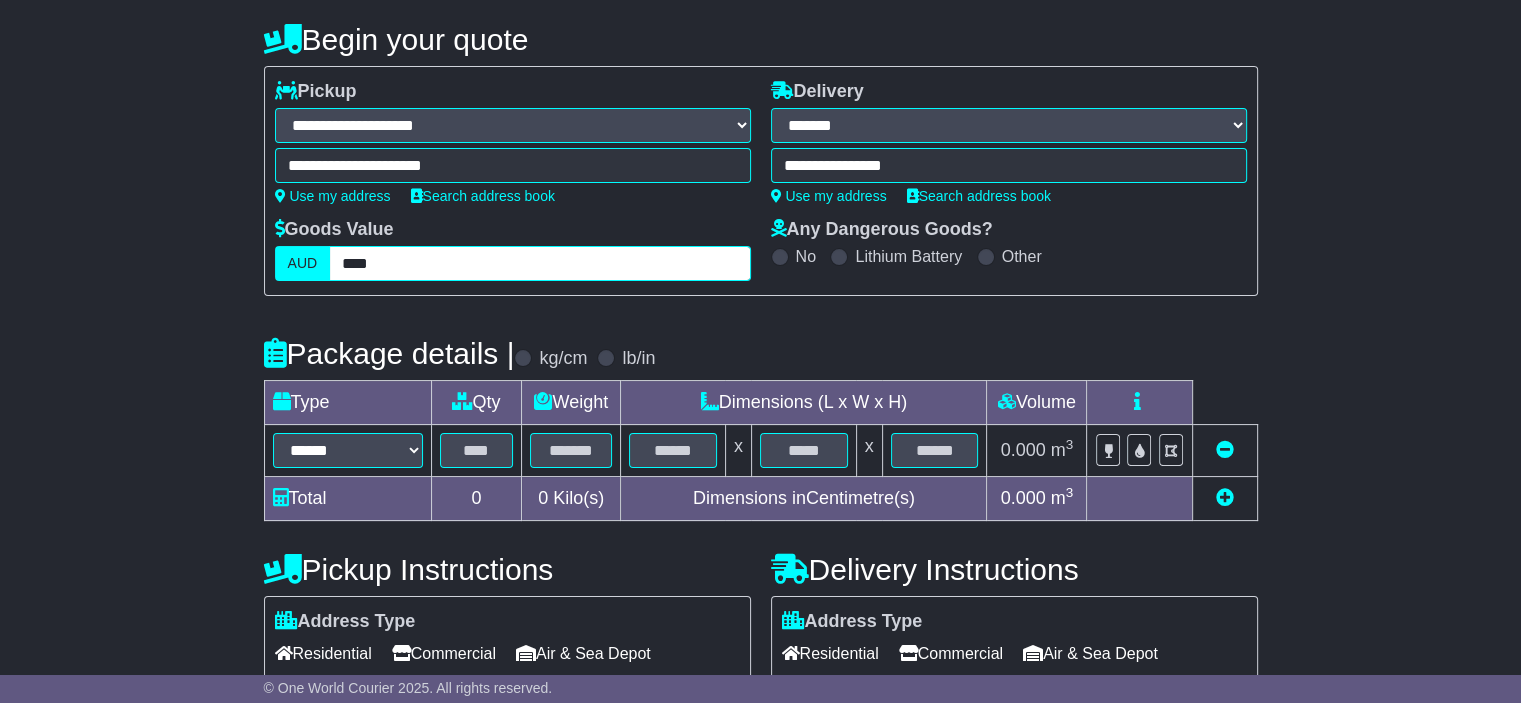 scroll, scrollTop: 200, scrollLeft: 0, axis: vertical 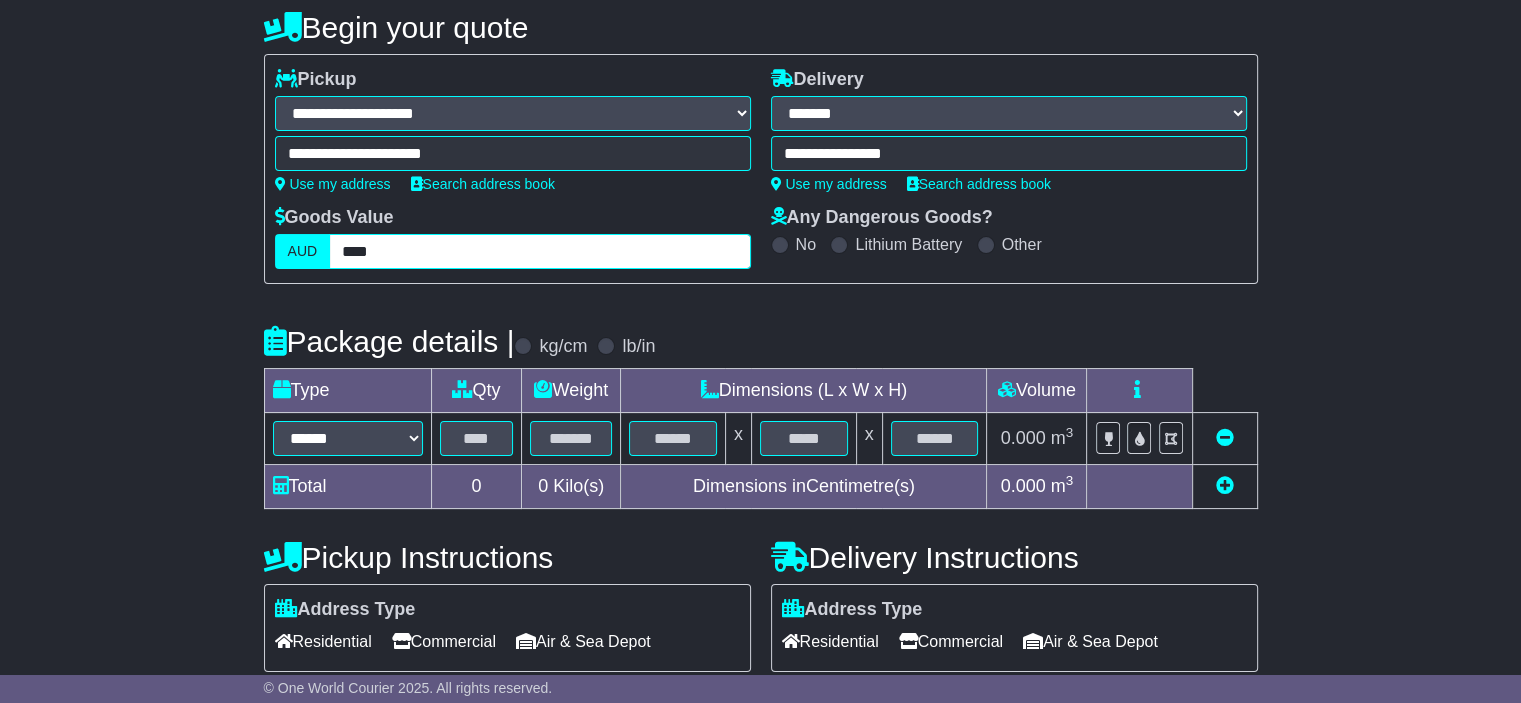 type on "****" 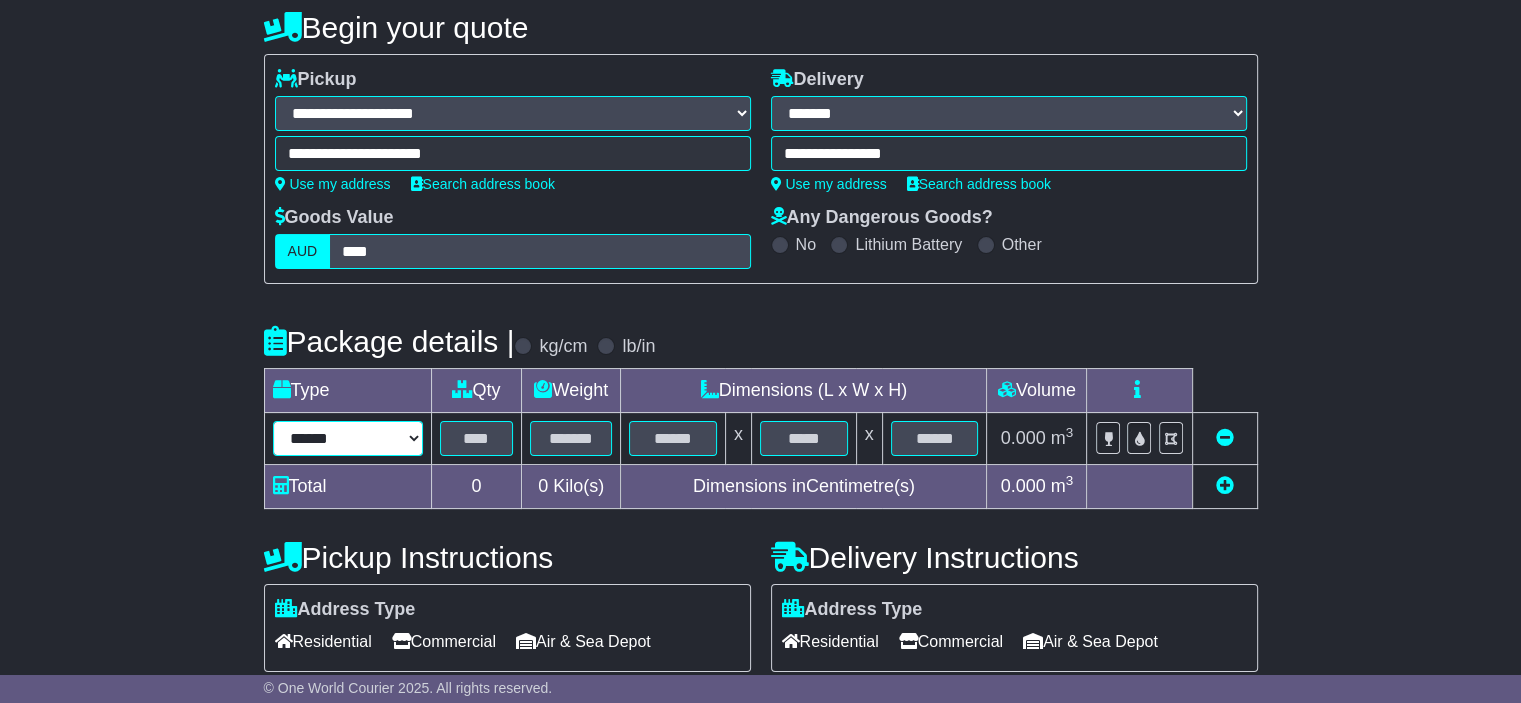 click on "****** ****** *** ******** ***** **** **** ****** *** *******" at bounding box center [348, 438] 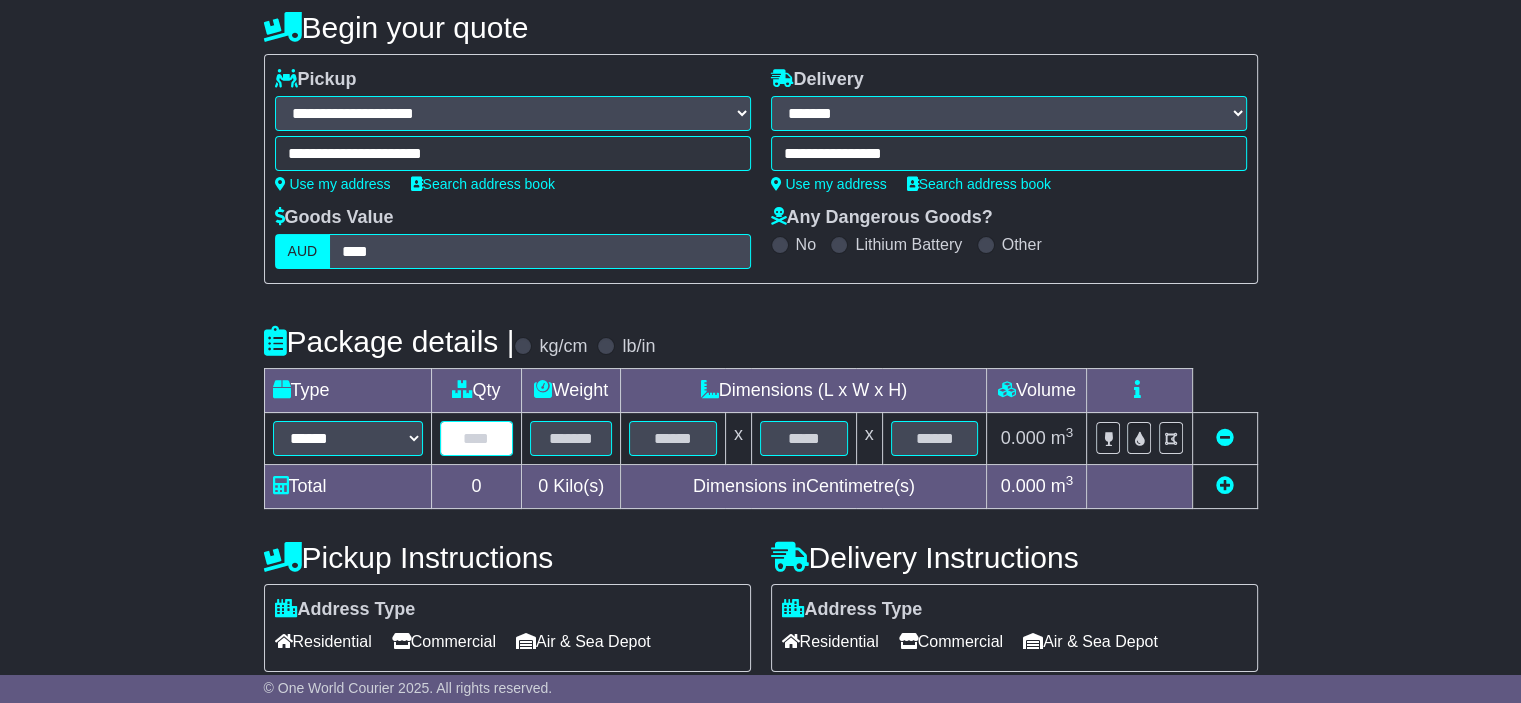 click at bounding box center (477, 438) 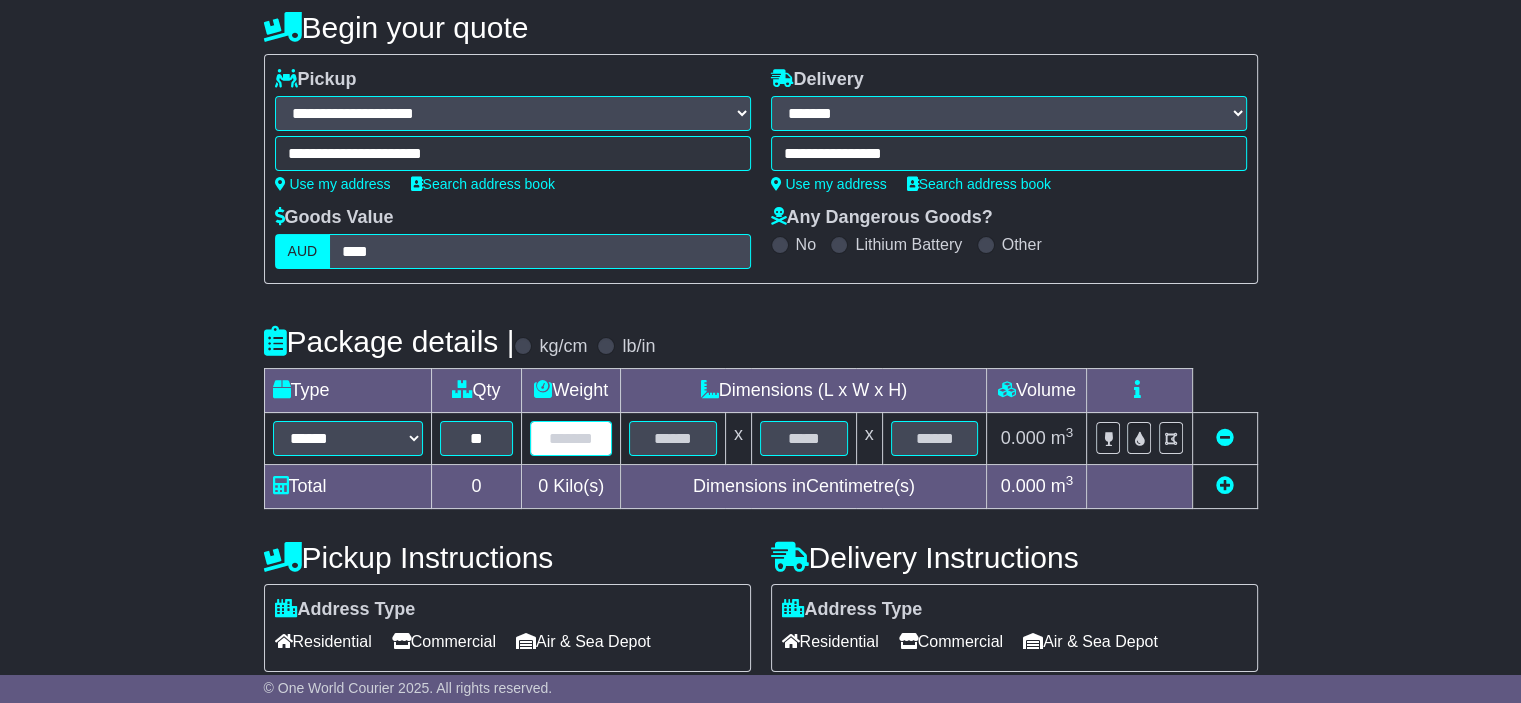 click at bounding box center (571, 438) 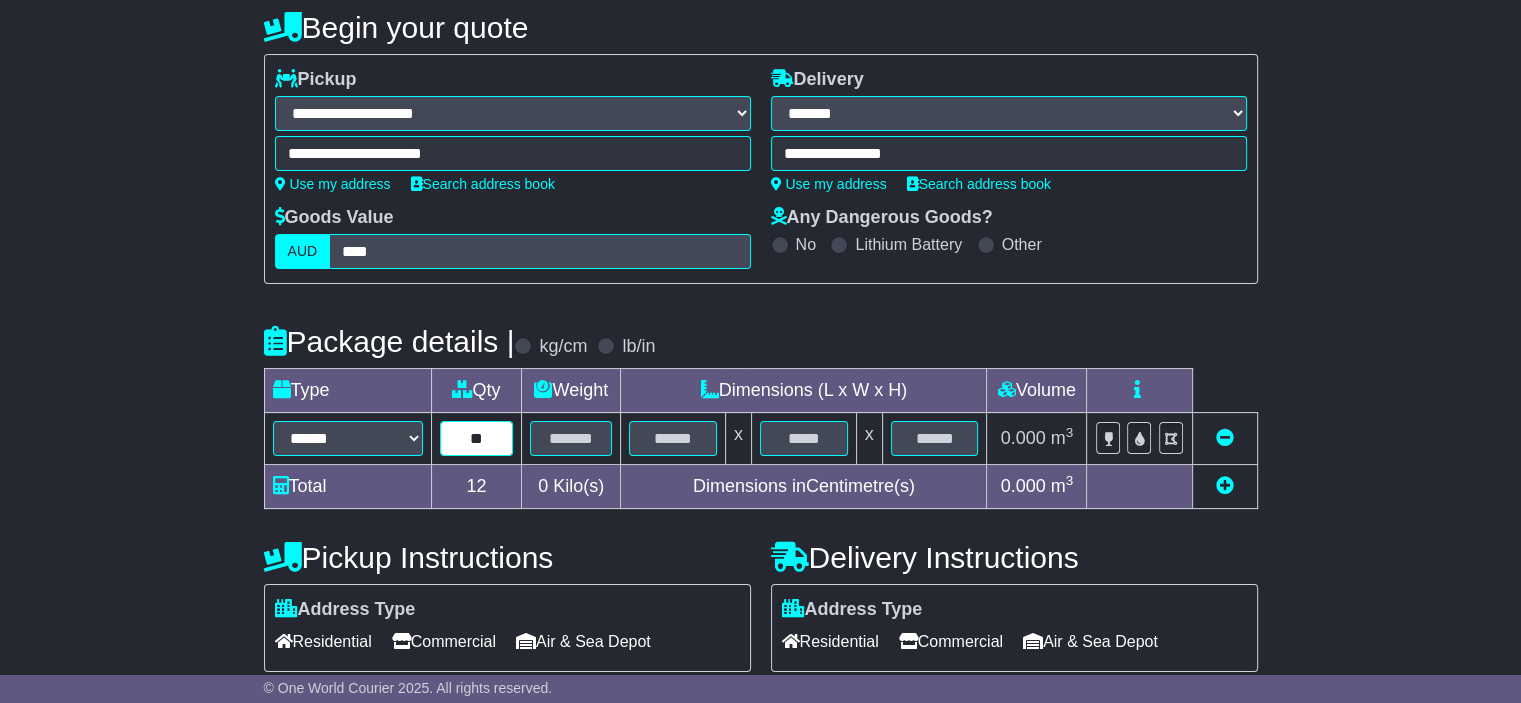 drag, startPoint x: 495, startPoint y: 435, endPoint x: 436, endPoint y: 436, distance: 59.008472 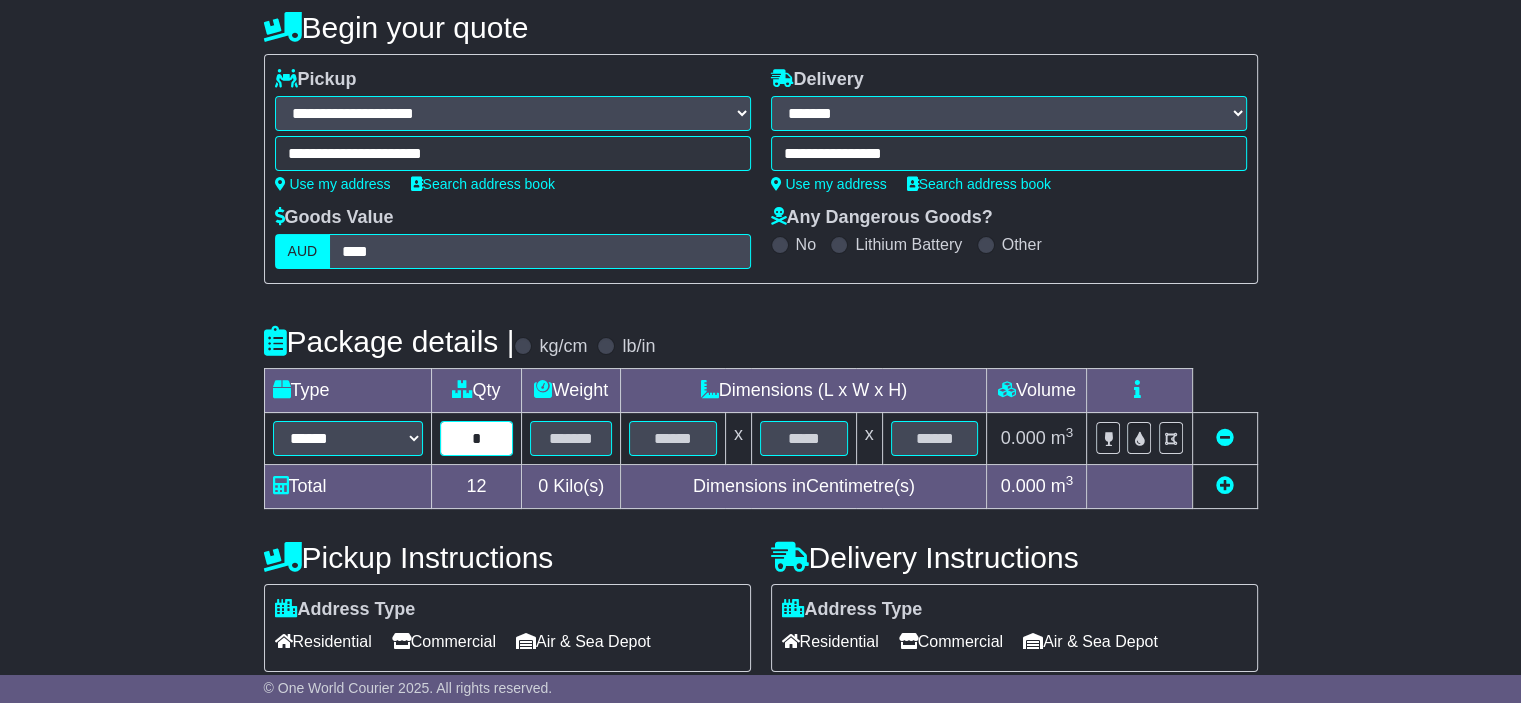 type on "*" 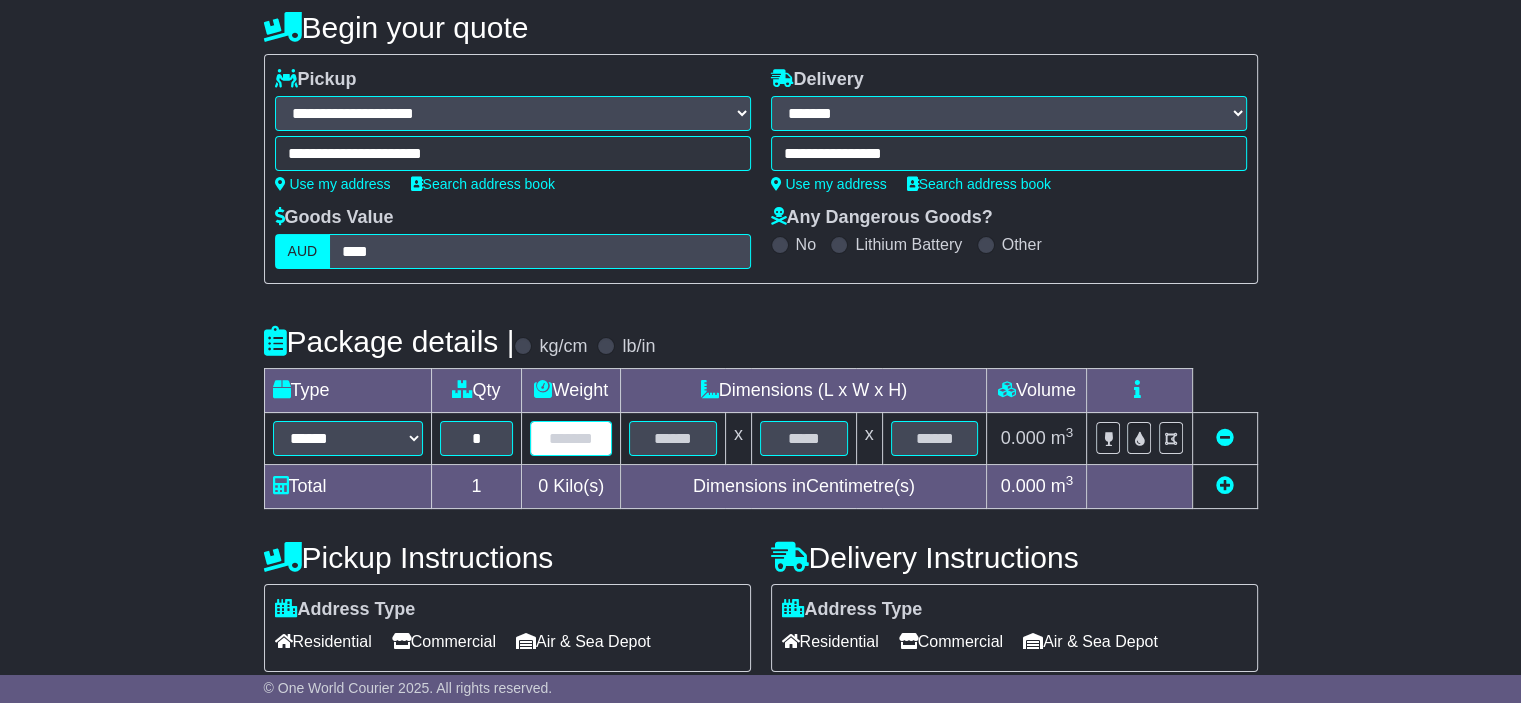 click at bounding box center [571, 438] 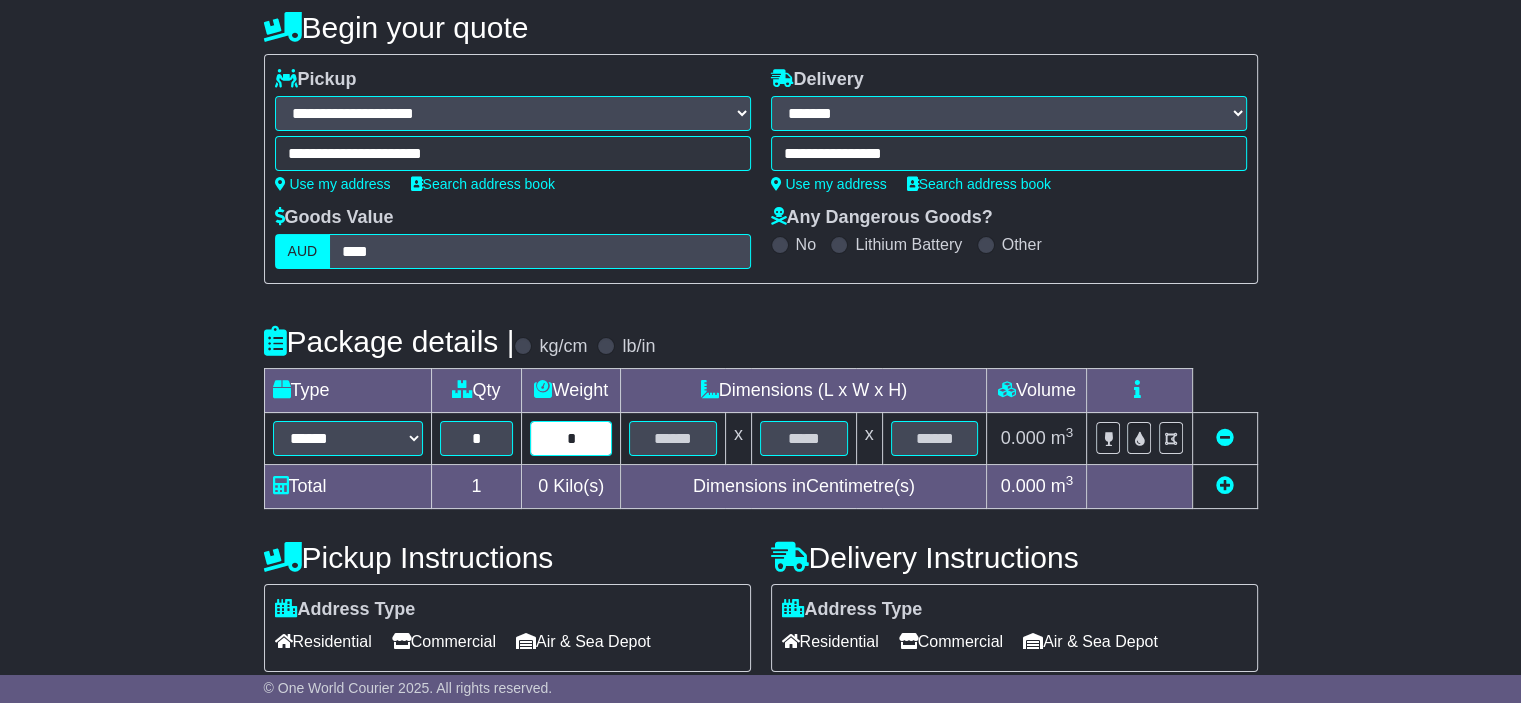 type on "*" 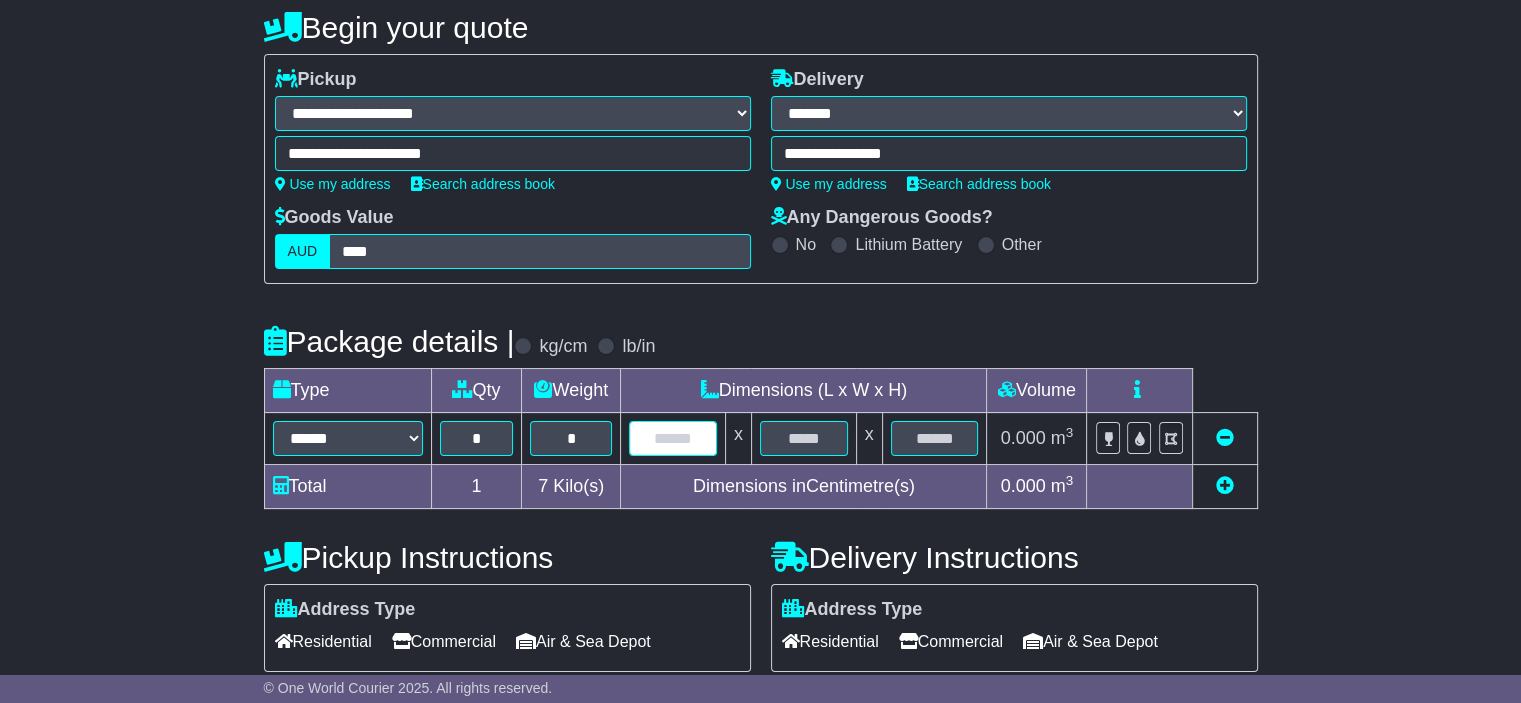 click at bounding box center [673, 438] 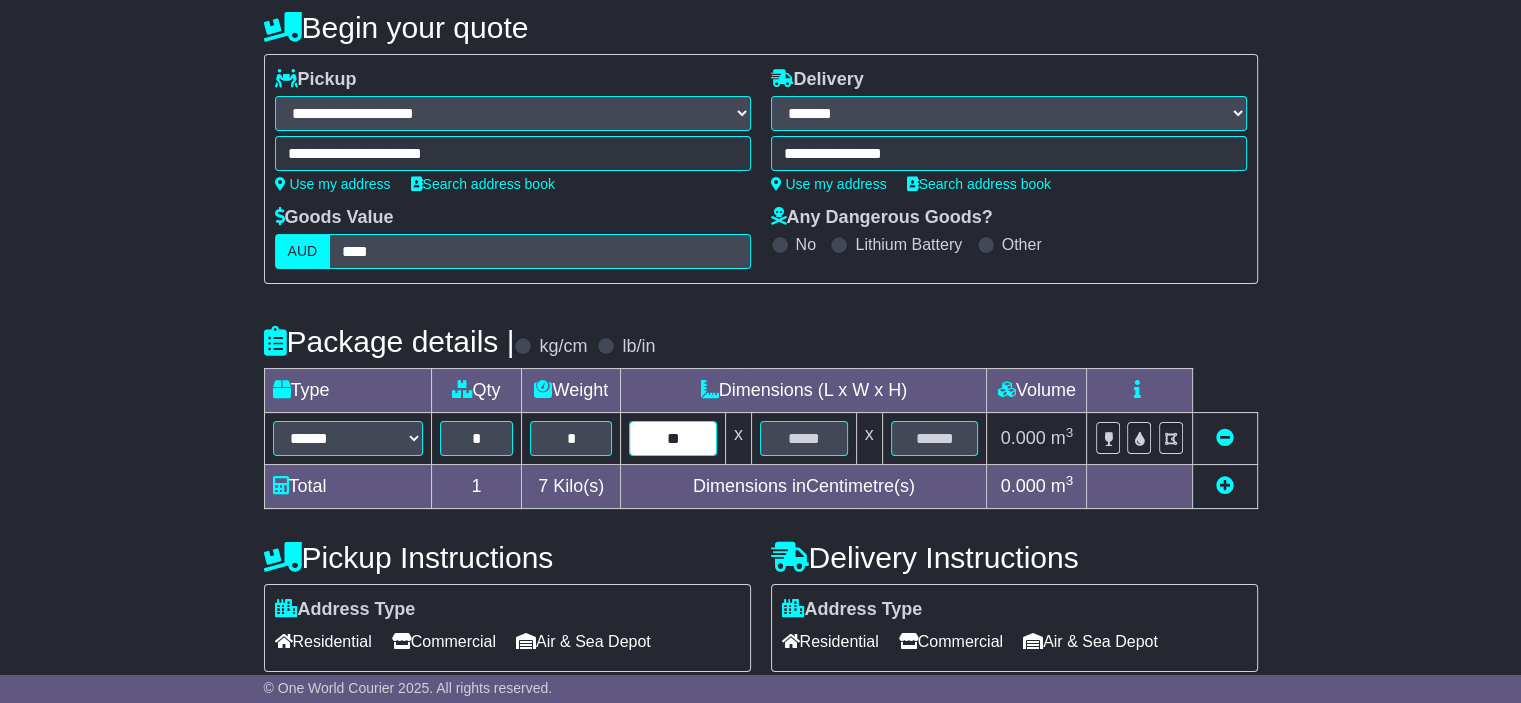 type on "**" 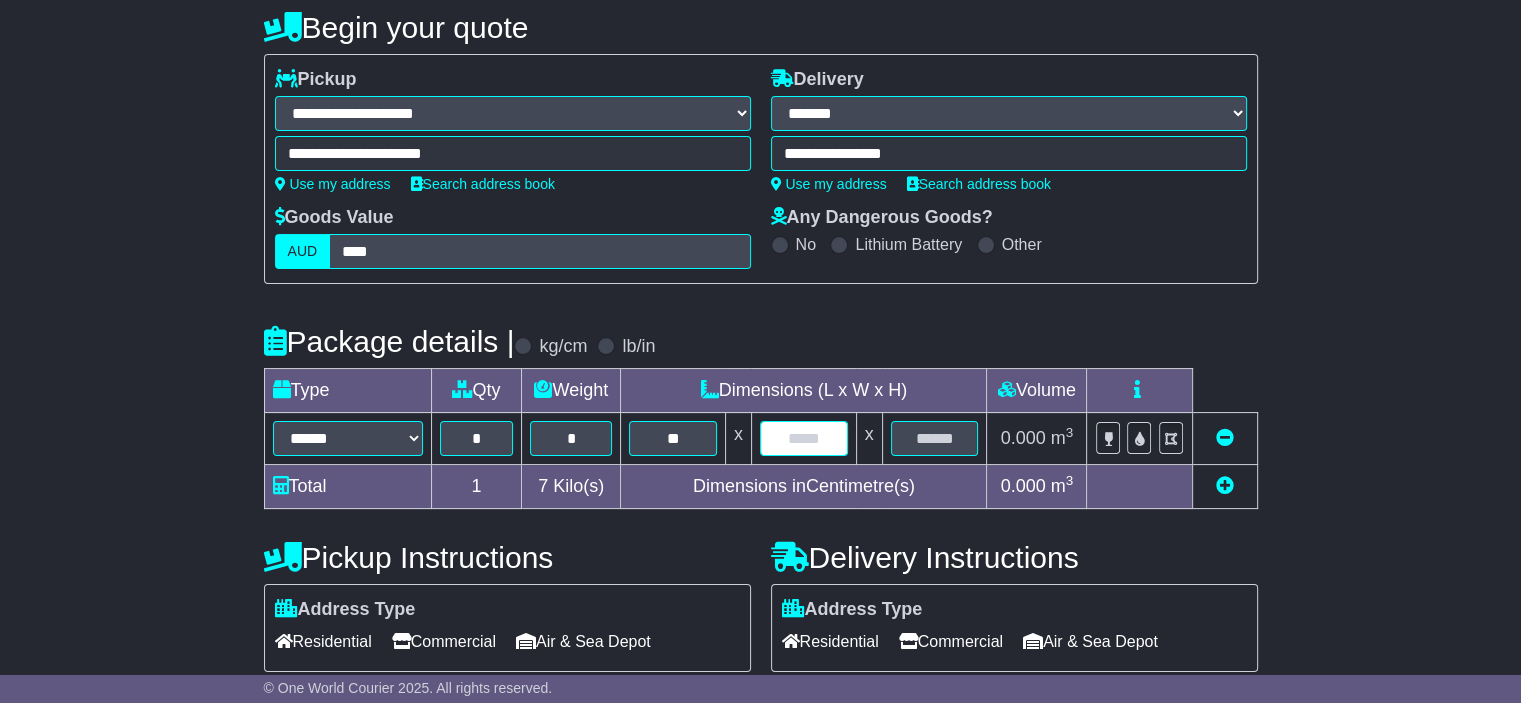 click at bounding box center [804, 438] 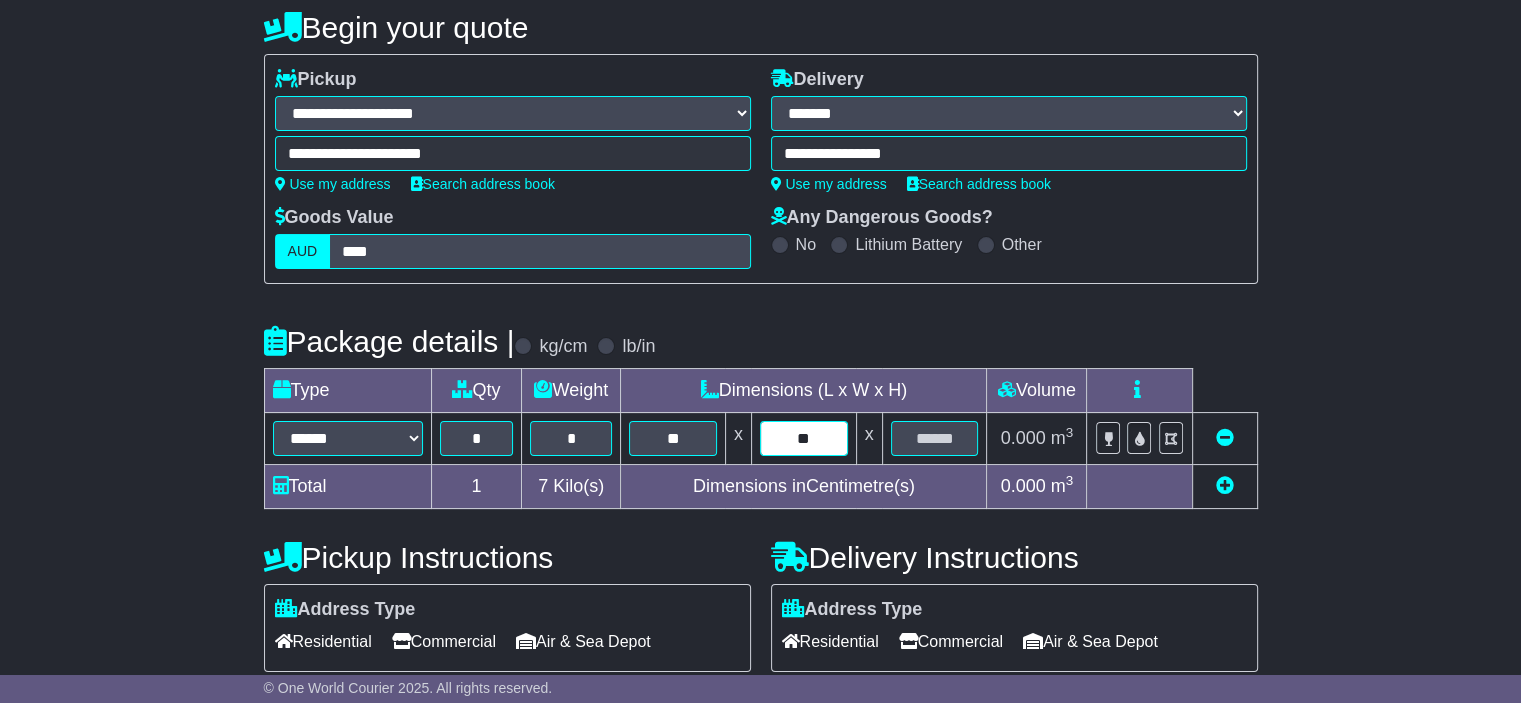 type on "**" 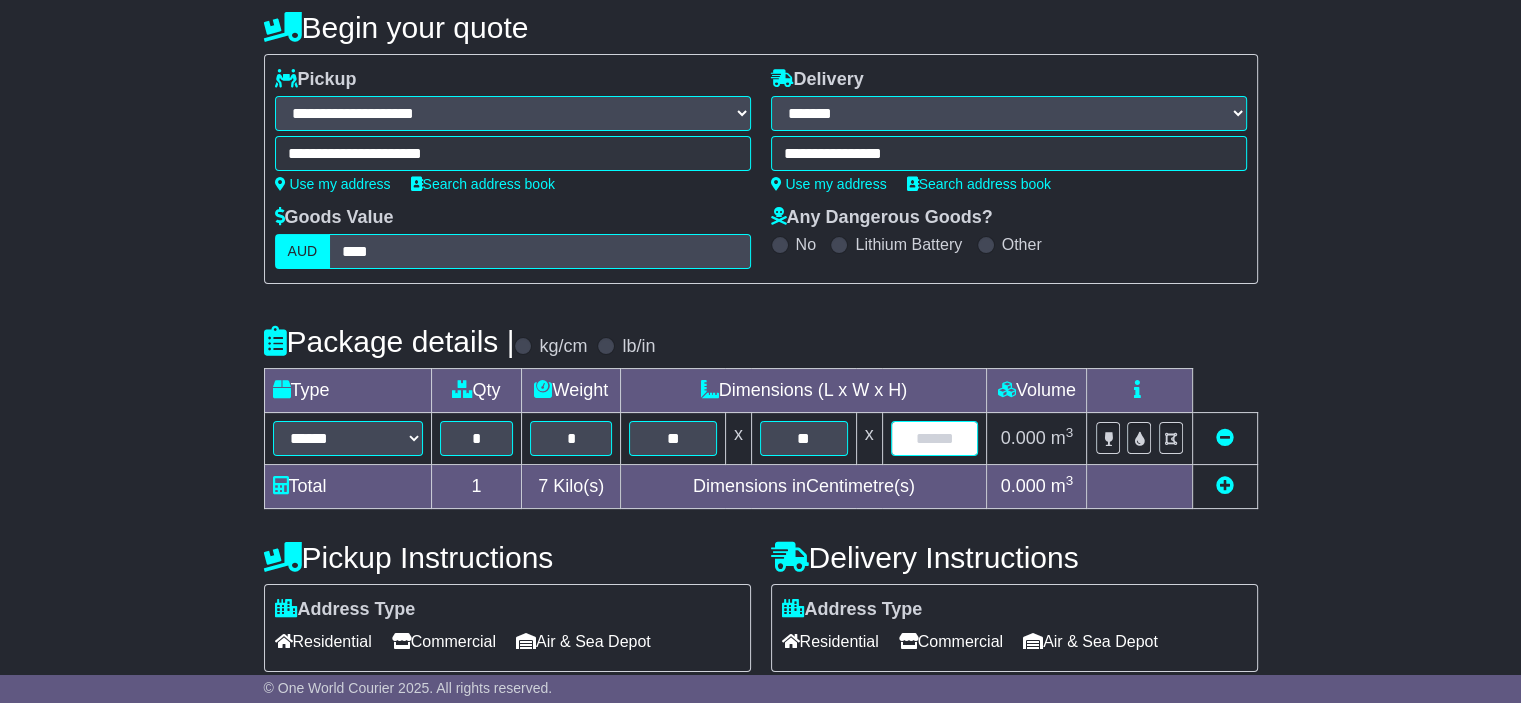 click at bounding box center [935, 438] 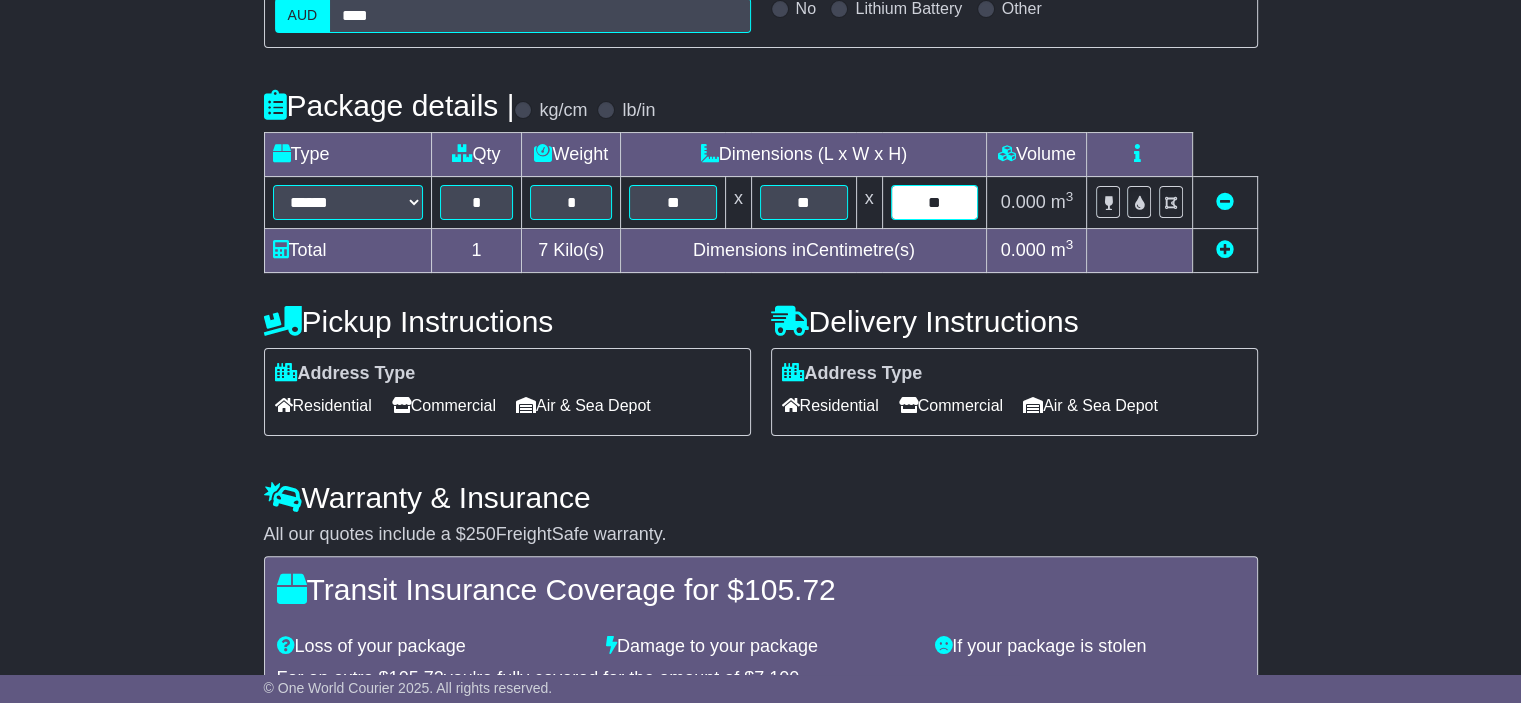 scroll, scrollTop: 500, scrollLeft: 0, axis: vertical 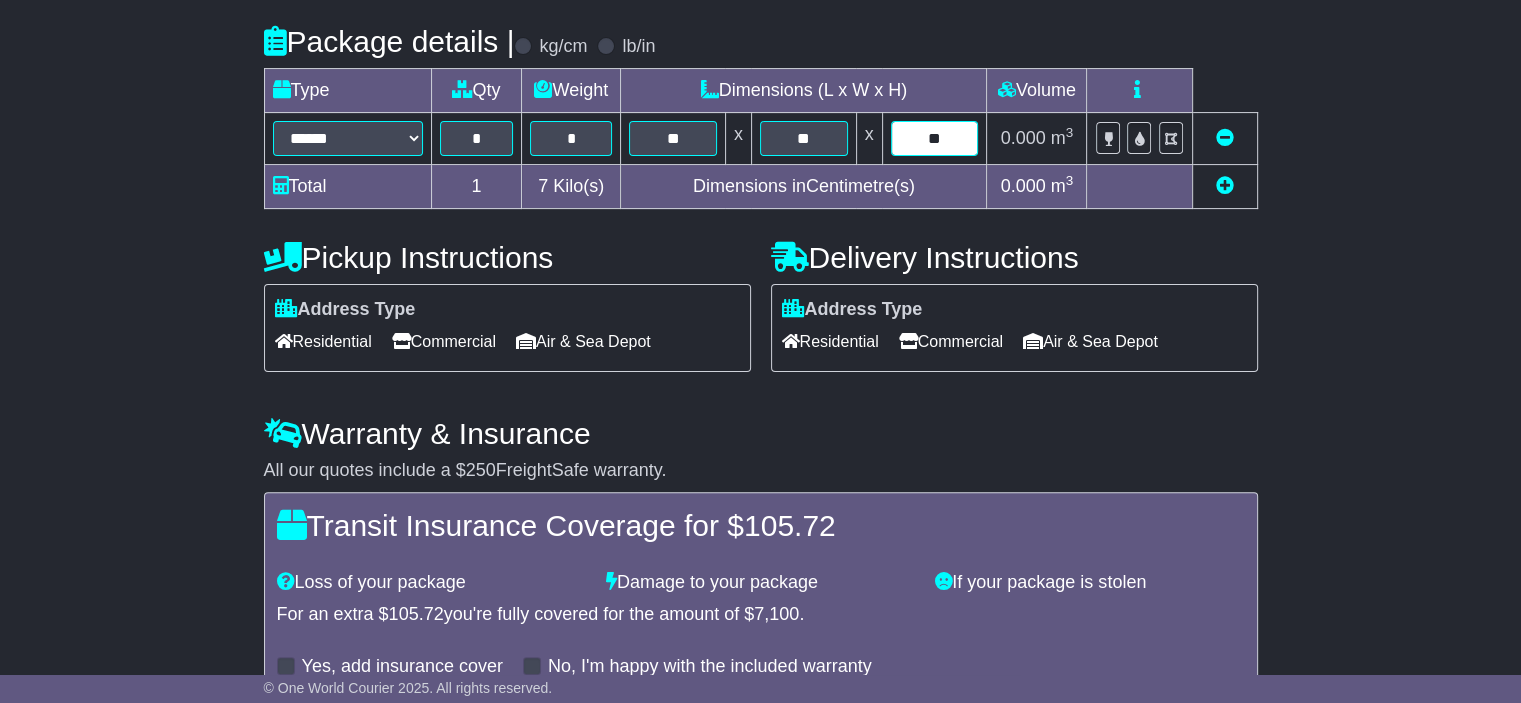 type on "**" 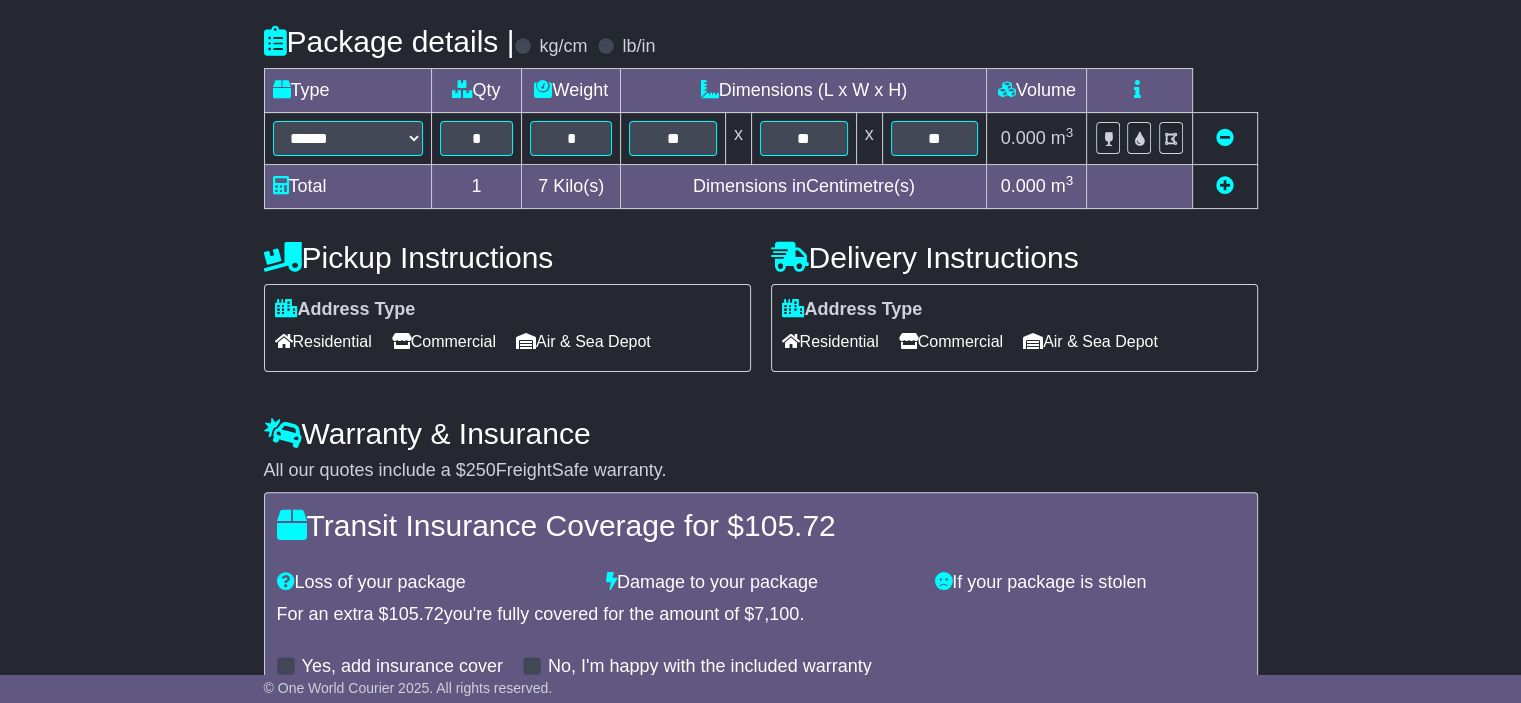 click on "Commercial" at bounding box center (444, 341) 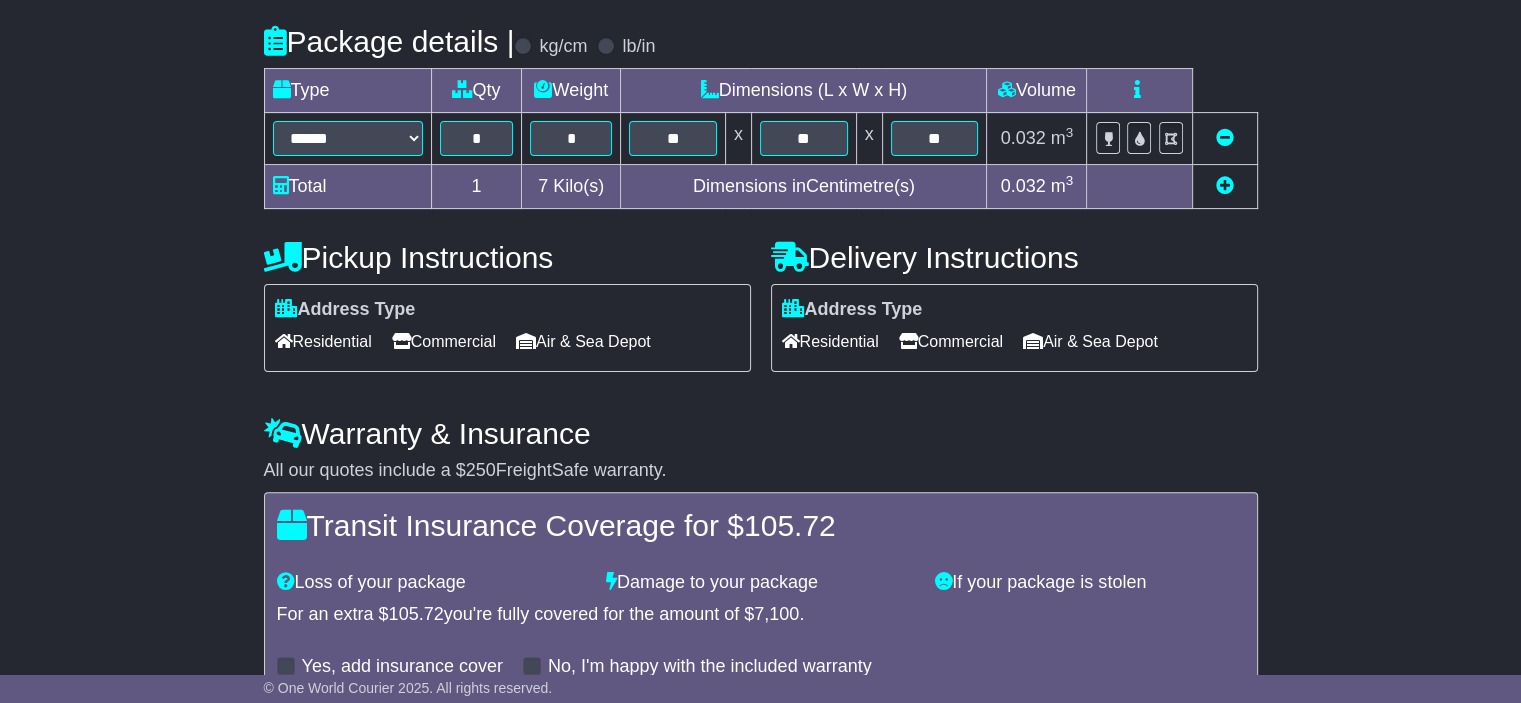 click on "Commercial" at bounding box center [951, 341] 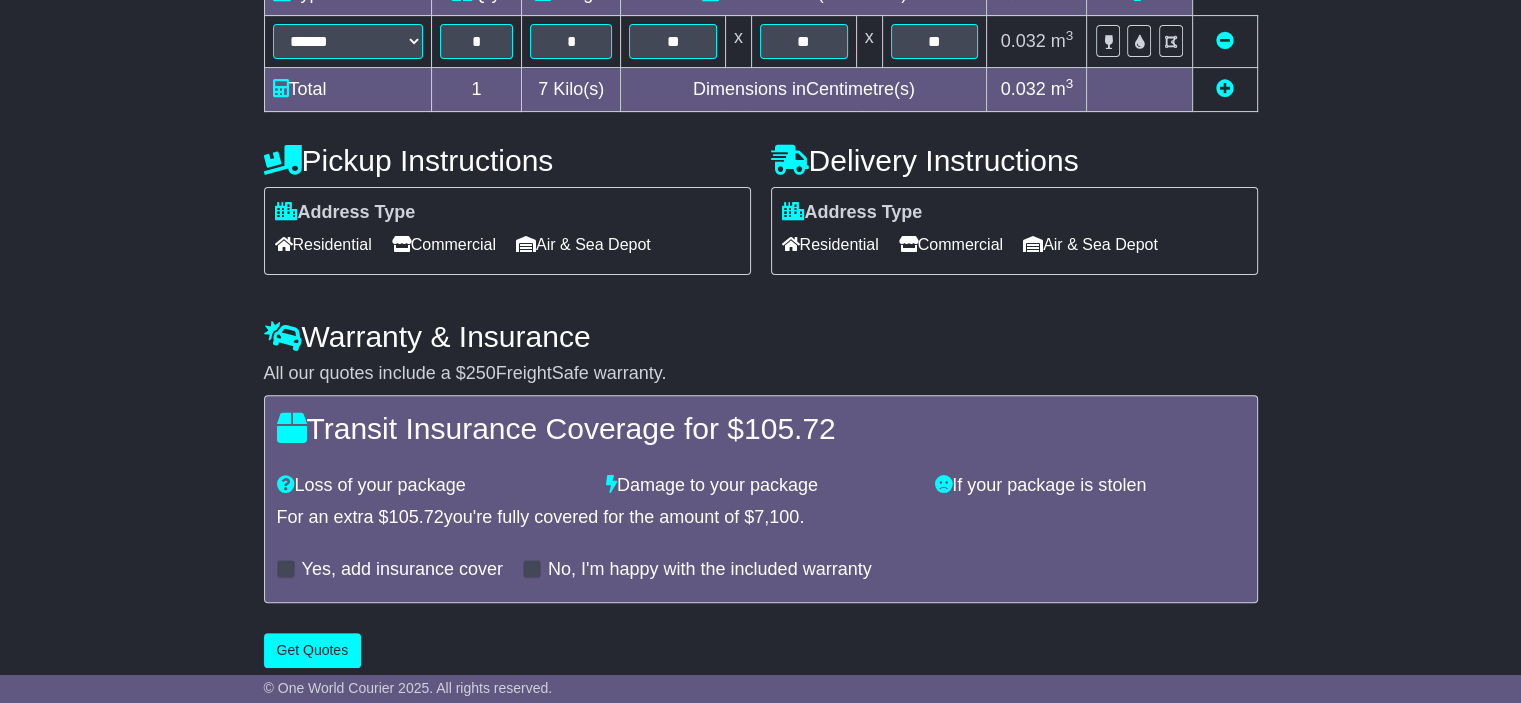 scroll, scrollTop: 611, scrollLeft: 0, axis: vertical 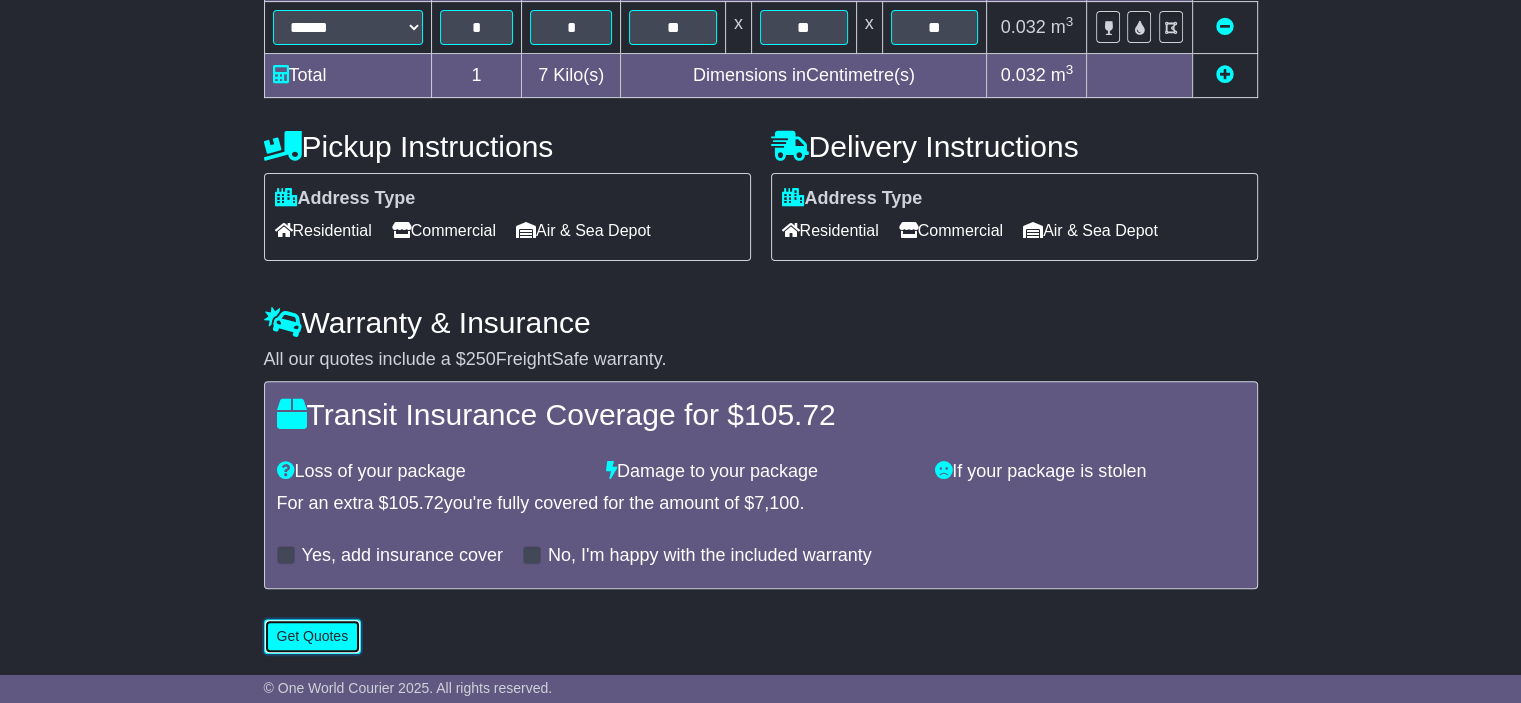 click on "Get Quotes" at bounding box center (313, 636) 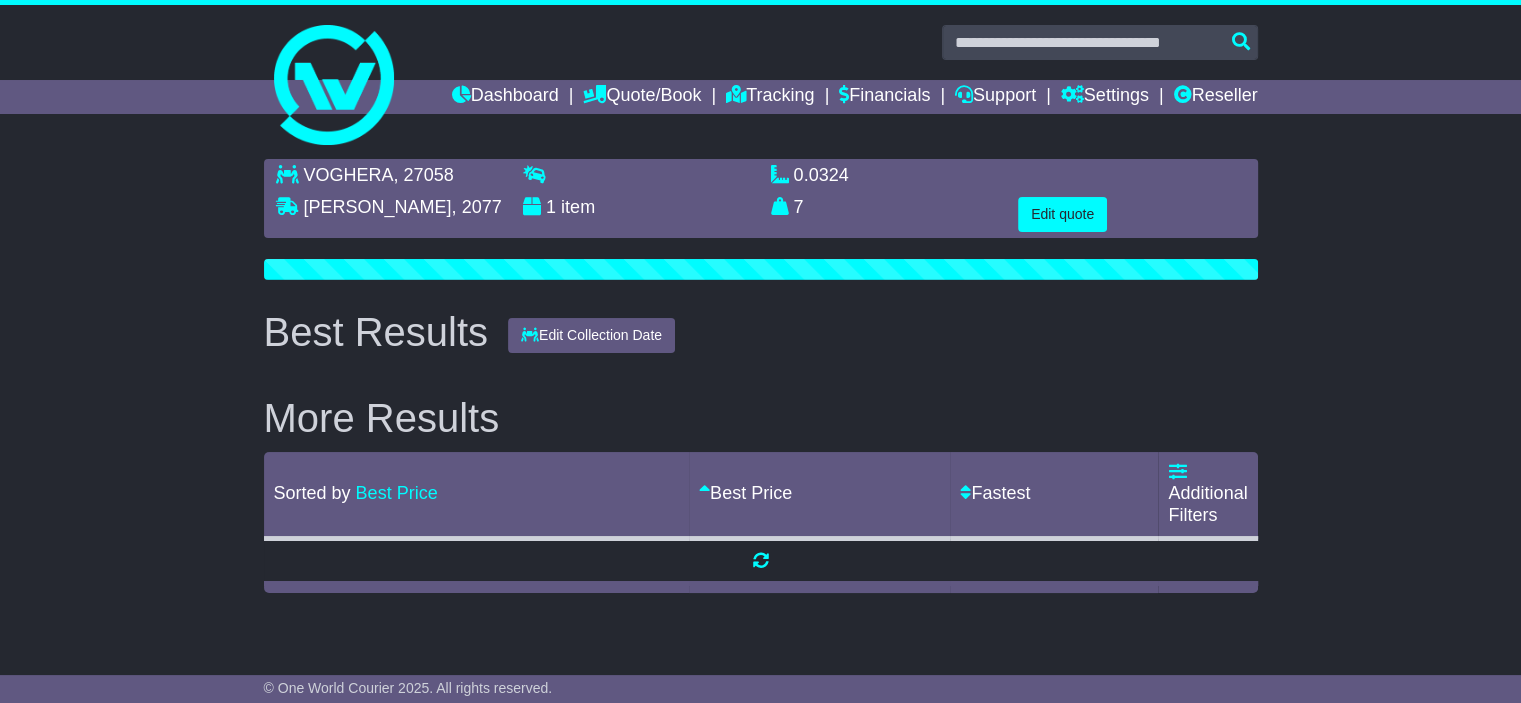 scroll, scrollTop: 0, scrollLeft: 0, axis: both 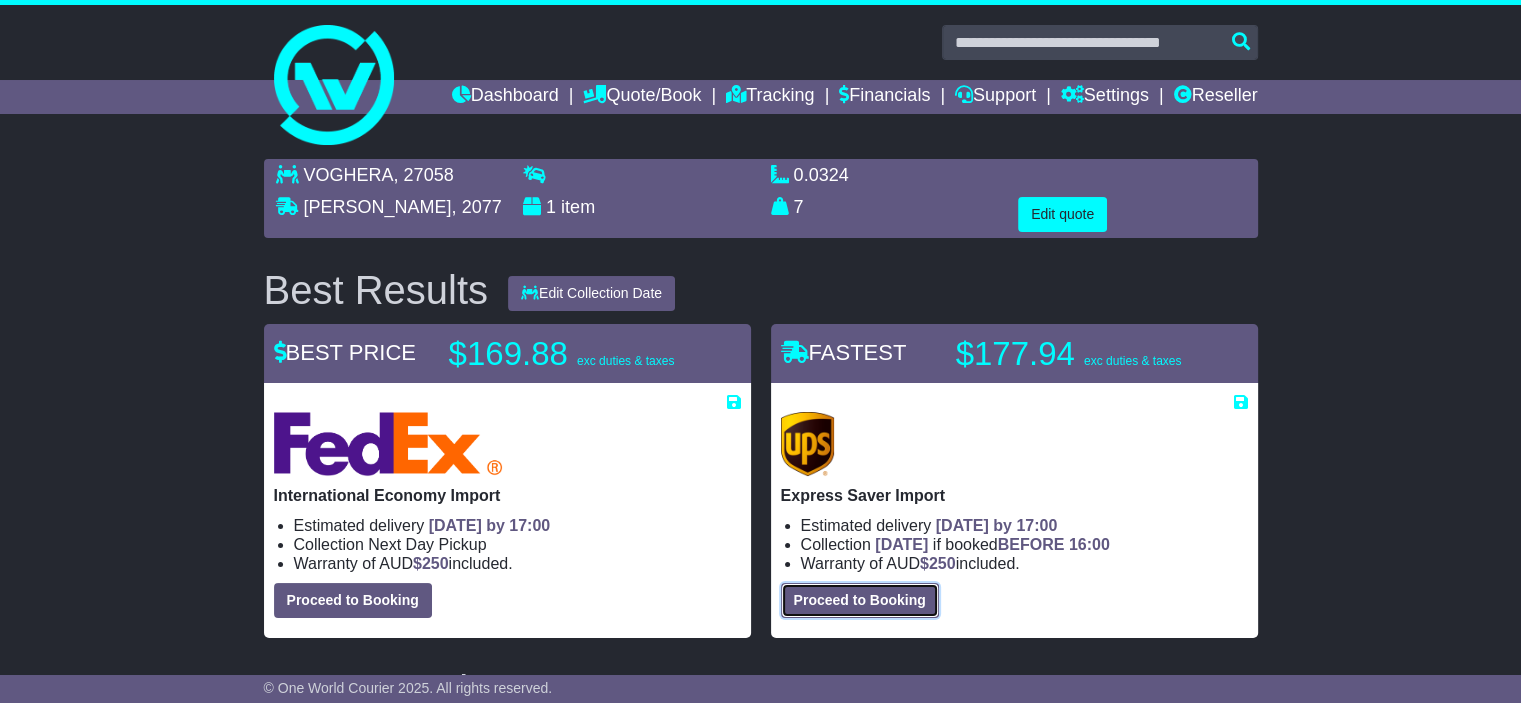 click on "Proceed to Booking" at bounding box center (860, 600) 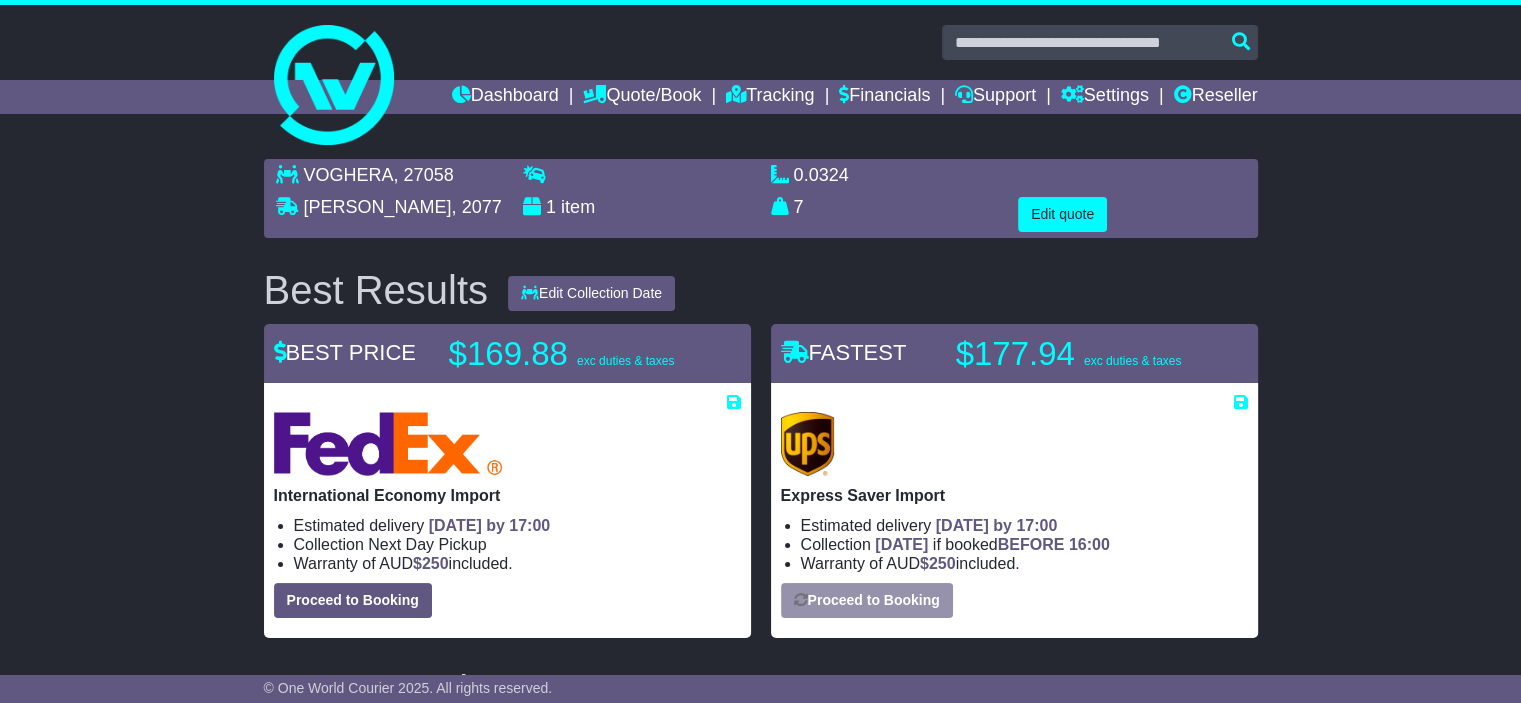 select on "***" 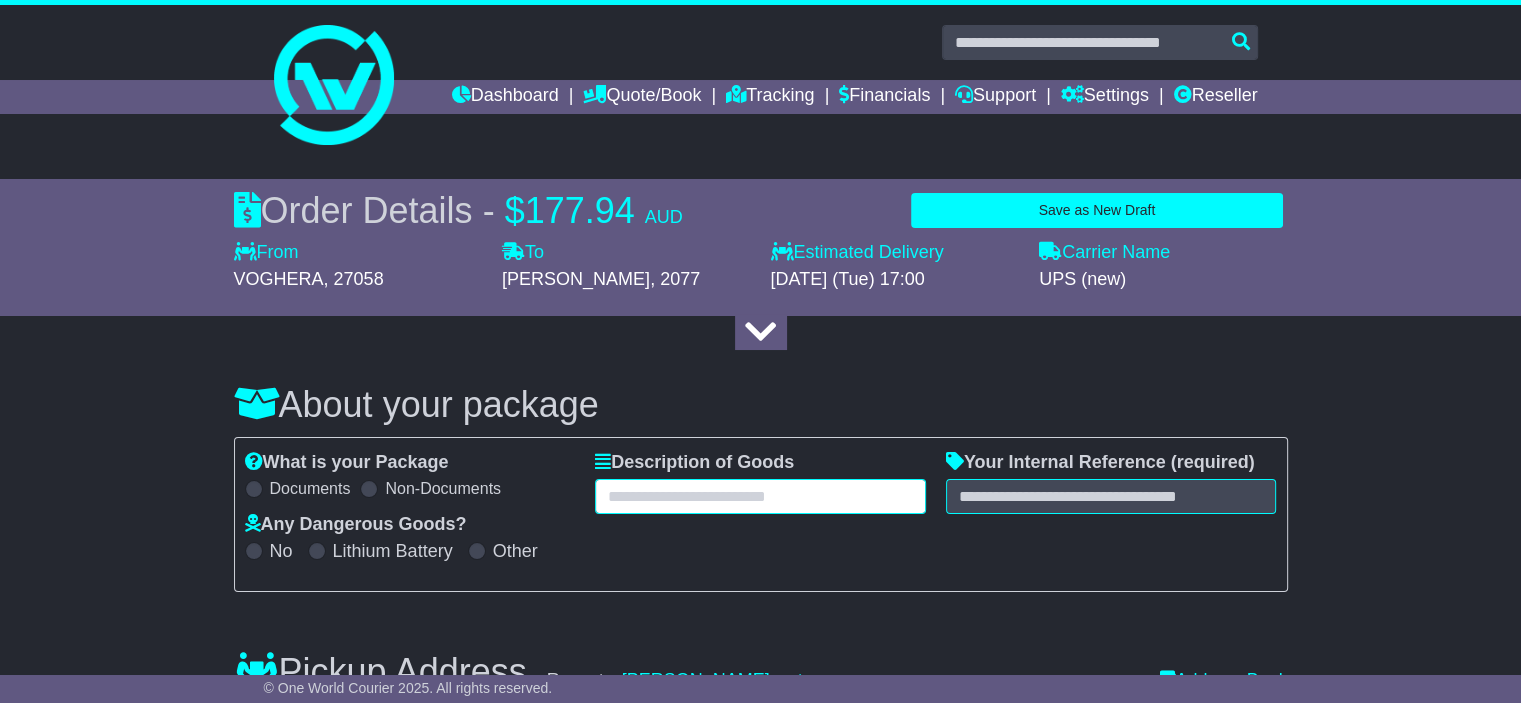 click at bounding box center [760, 496] 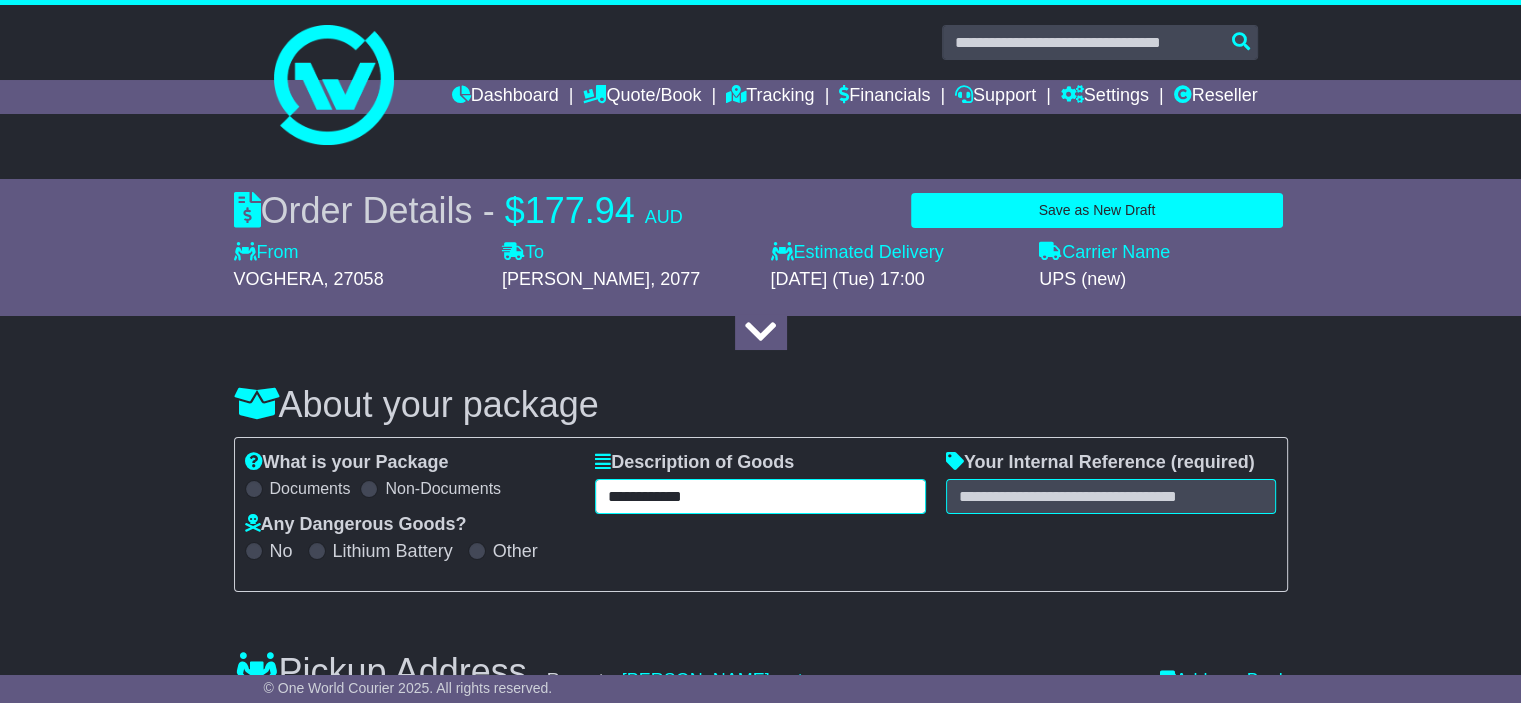 type on "**********" 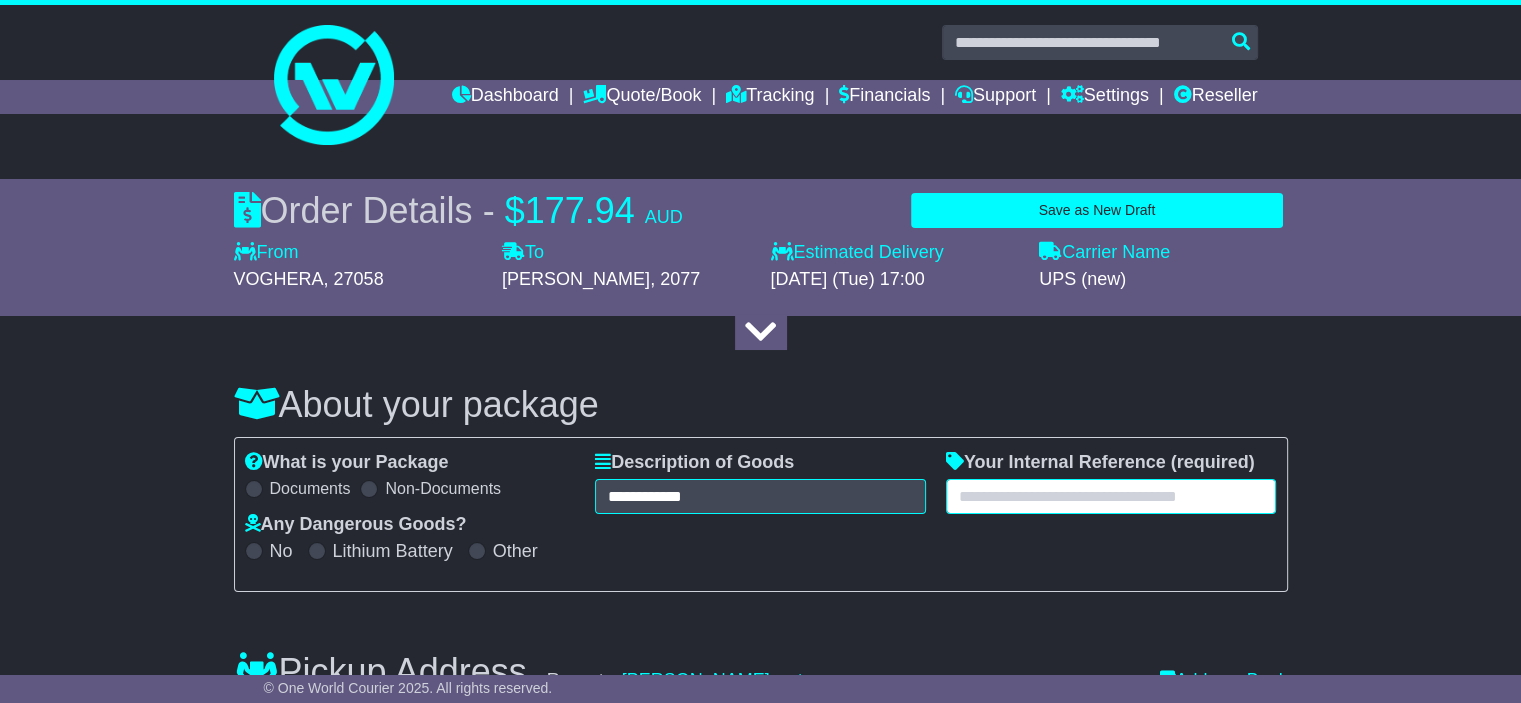 click at bounding box center (1111, 496) 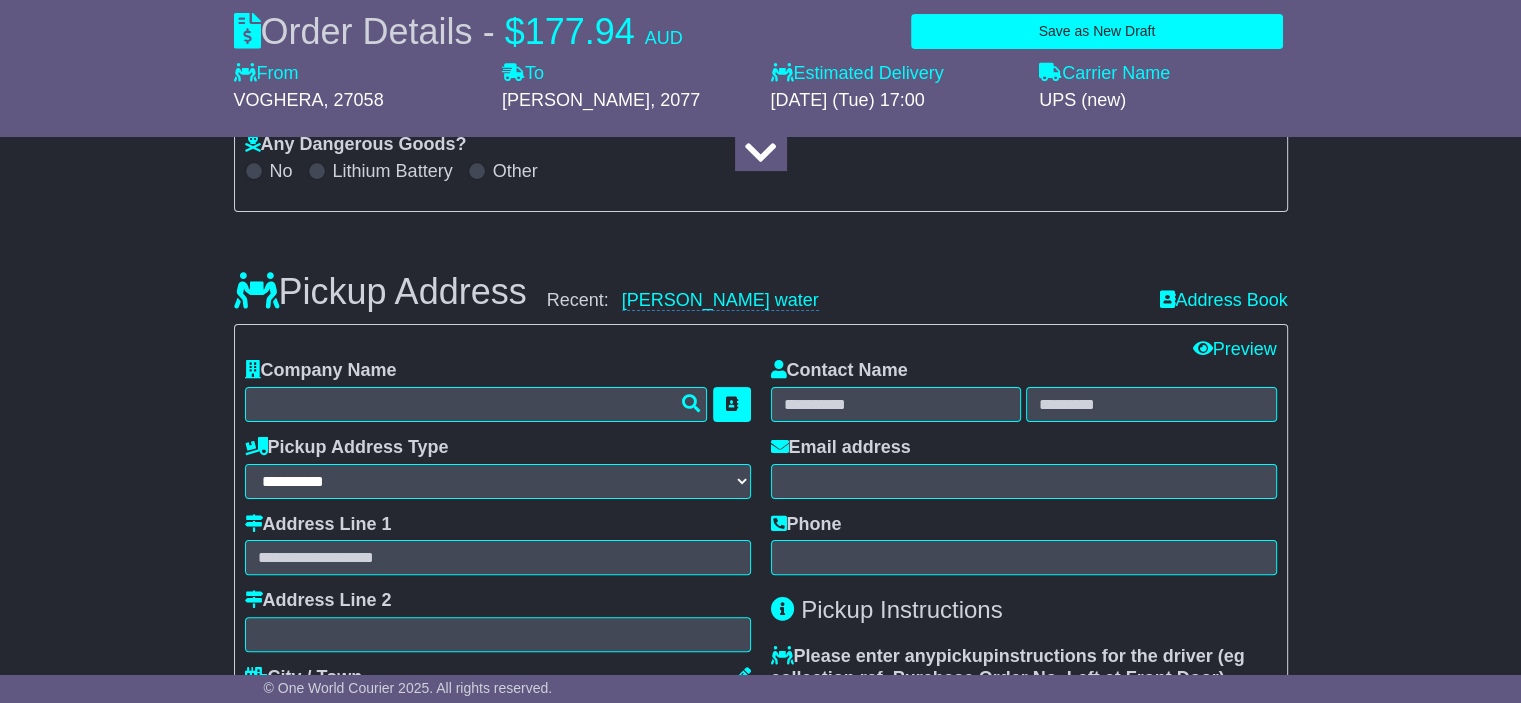 scroll, scrollTop: 500, scrollLeft: 0, axis: vertical 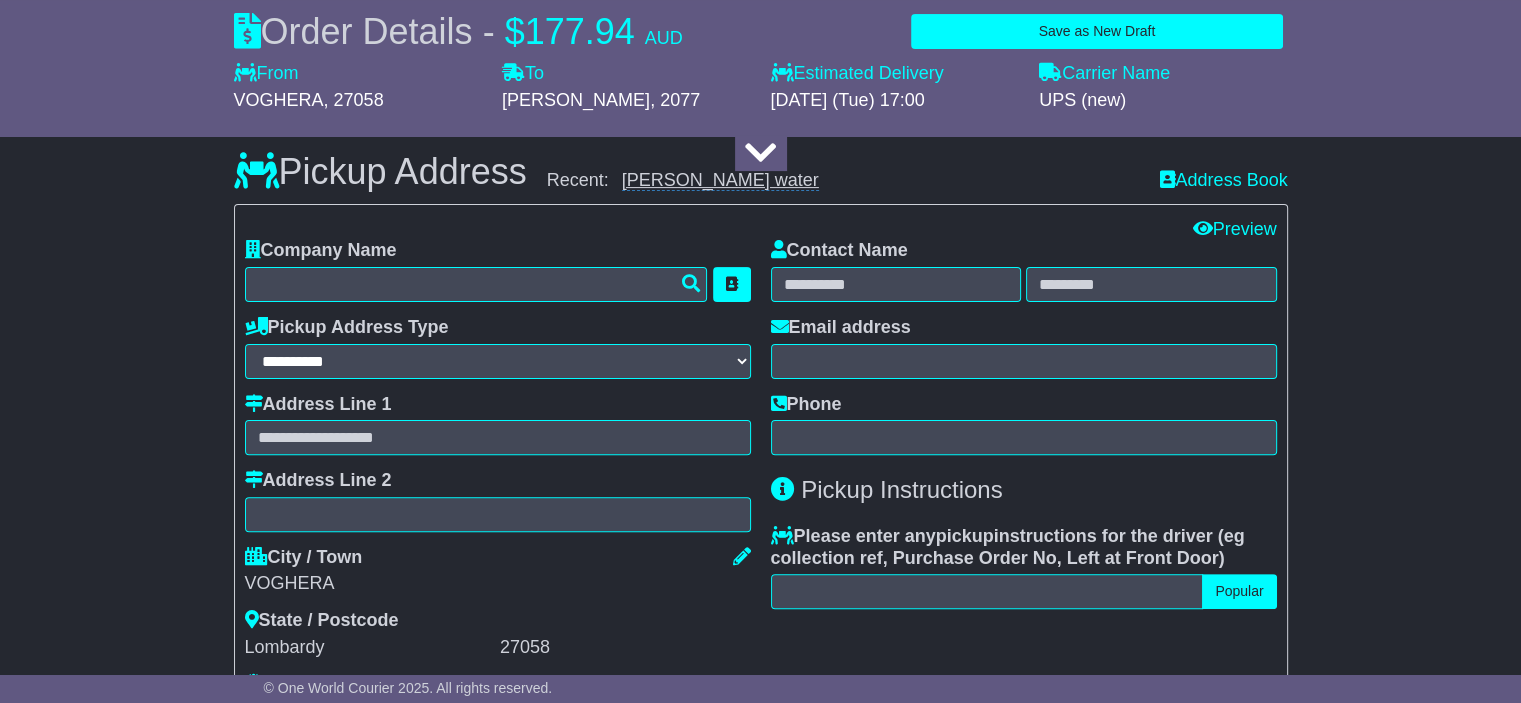 type on "*********" 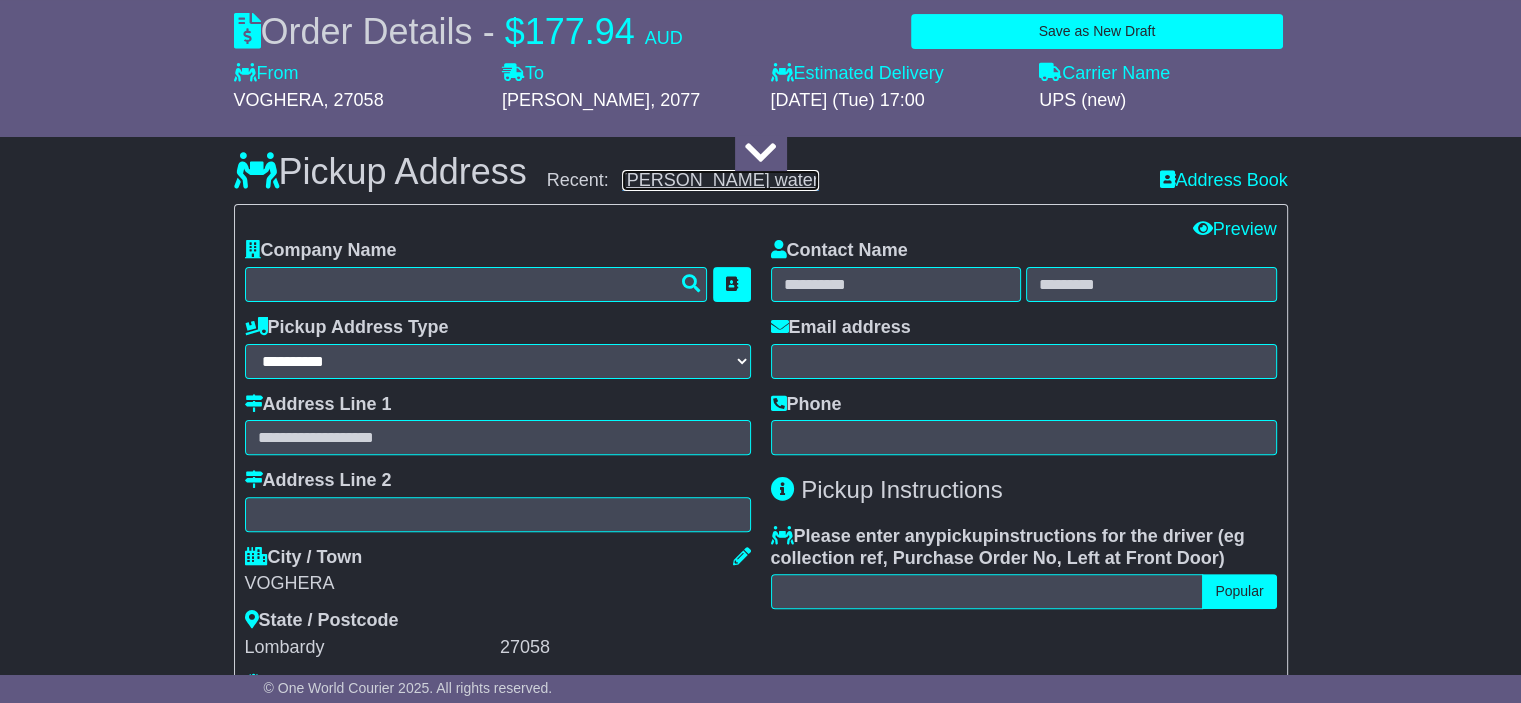 click on "giotto water" at bounding box center (720, 180) 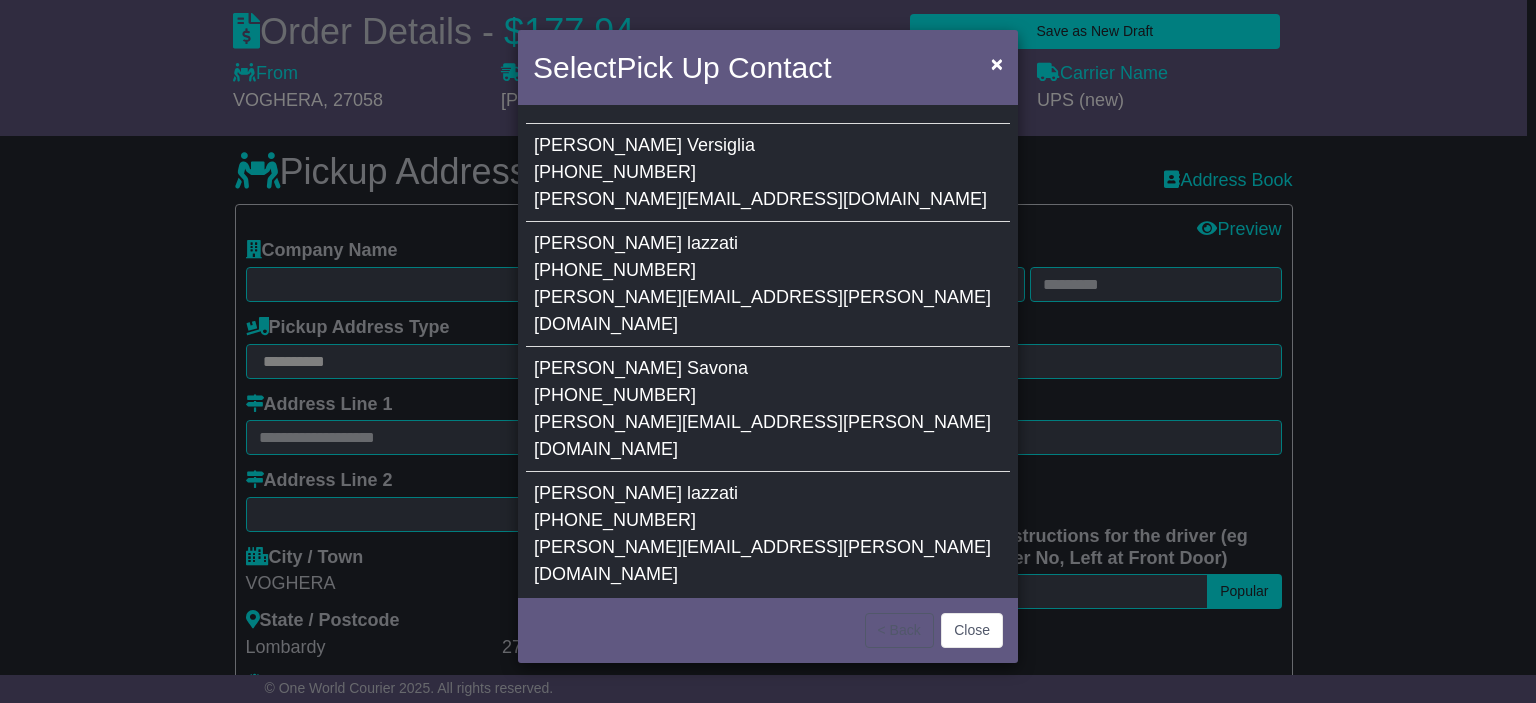 click on "+39 03831918310" at bounding box center (615, 520) 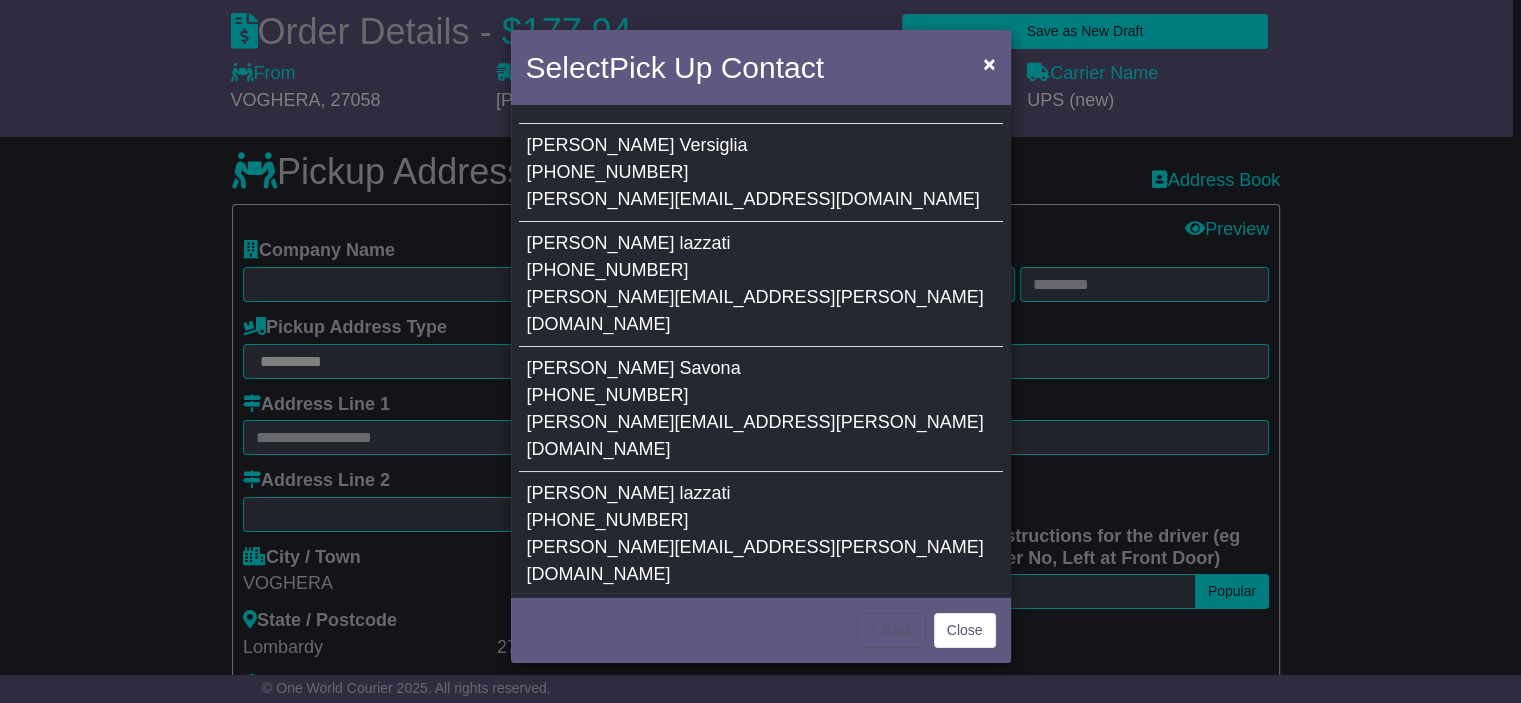 type on "**********" 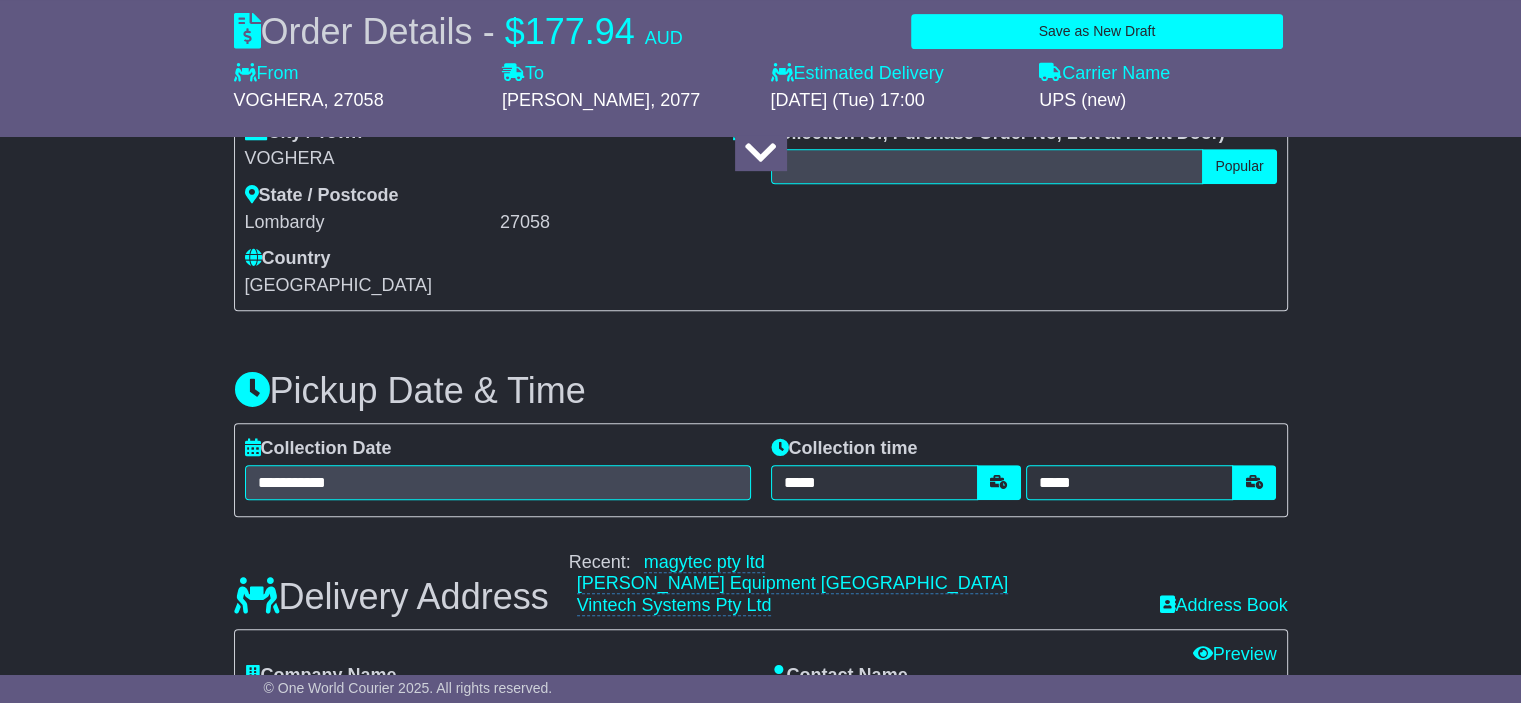 scroll, scrollTop: 1000, scrollLeft: 0, axis: vertical 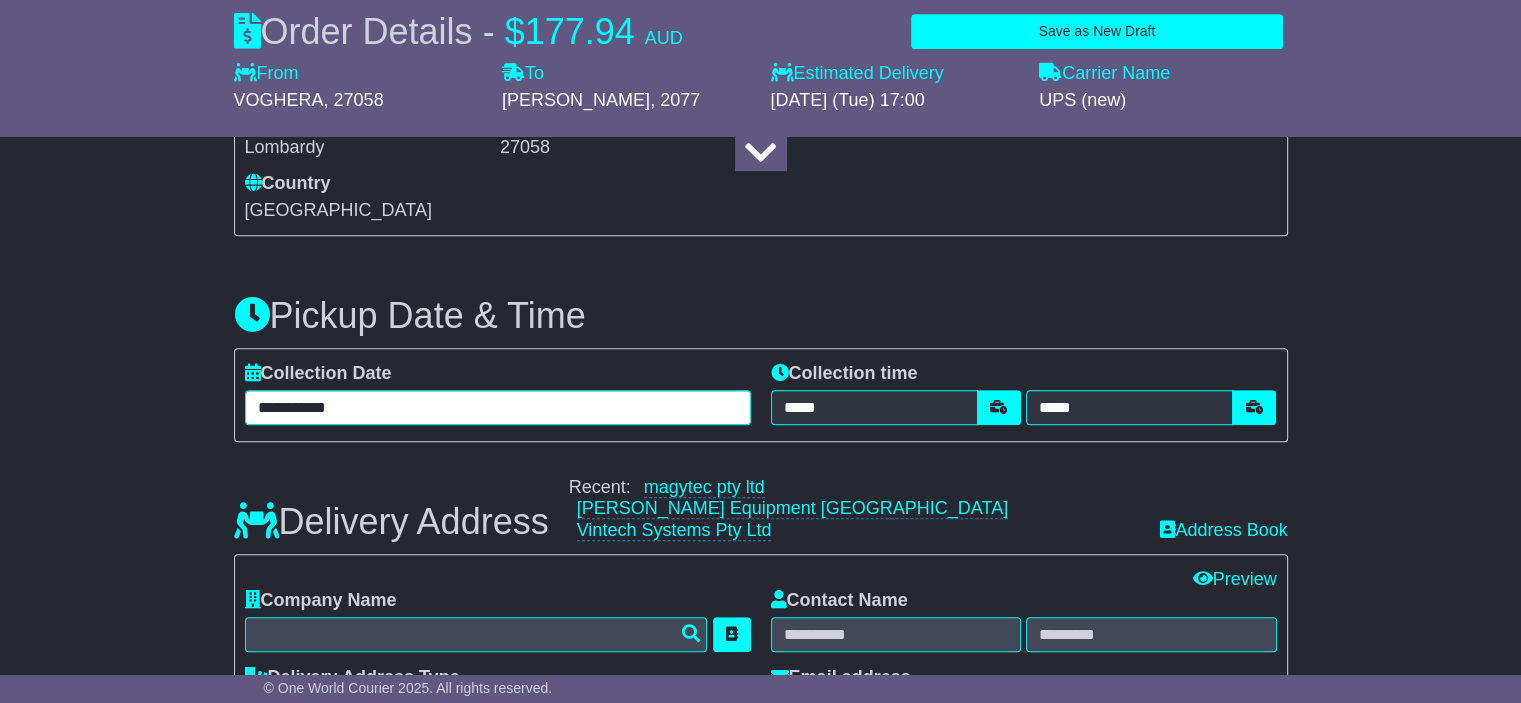 click on "**********" at bounding box center (498, 407) 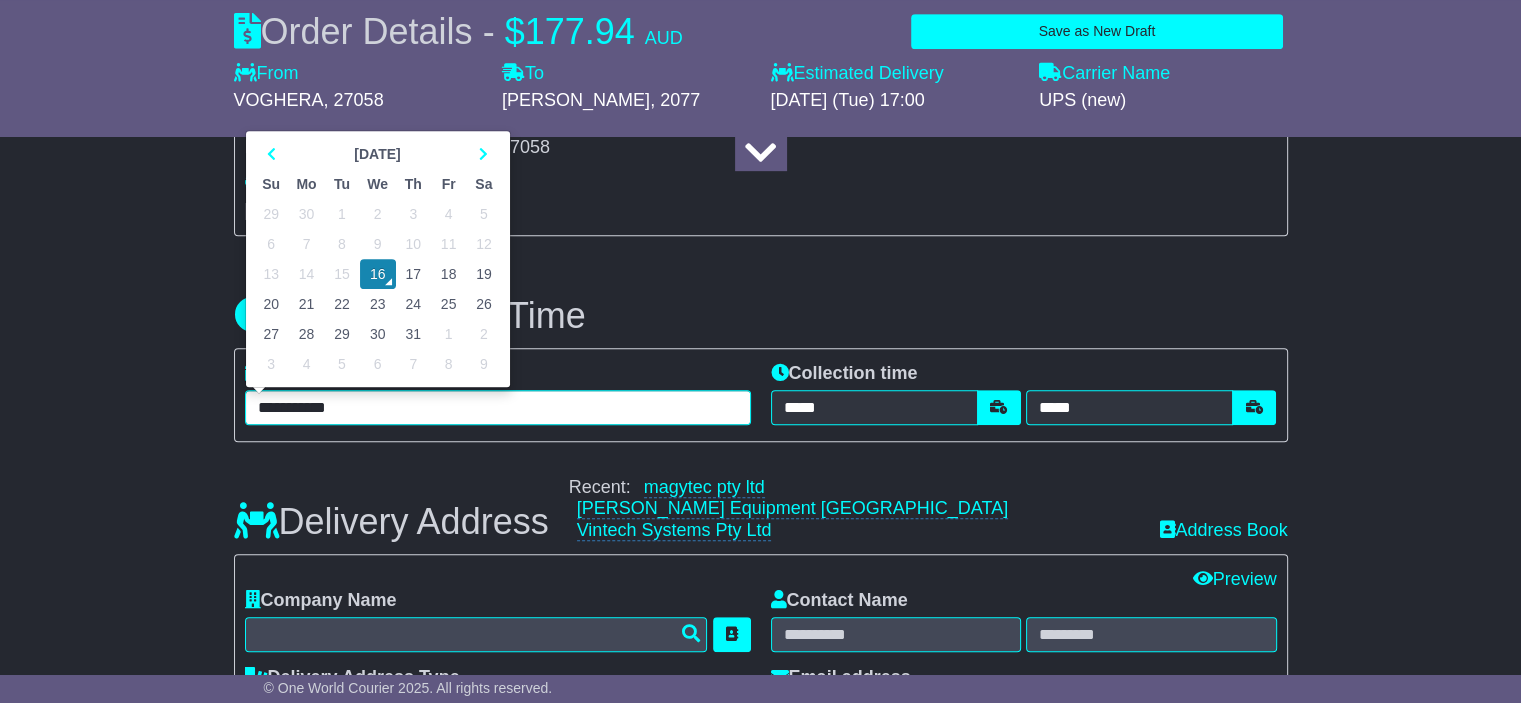click on "17" at bounding box center [413, 274] 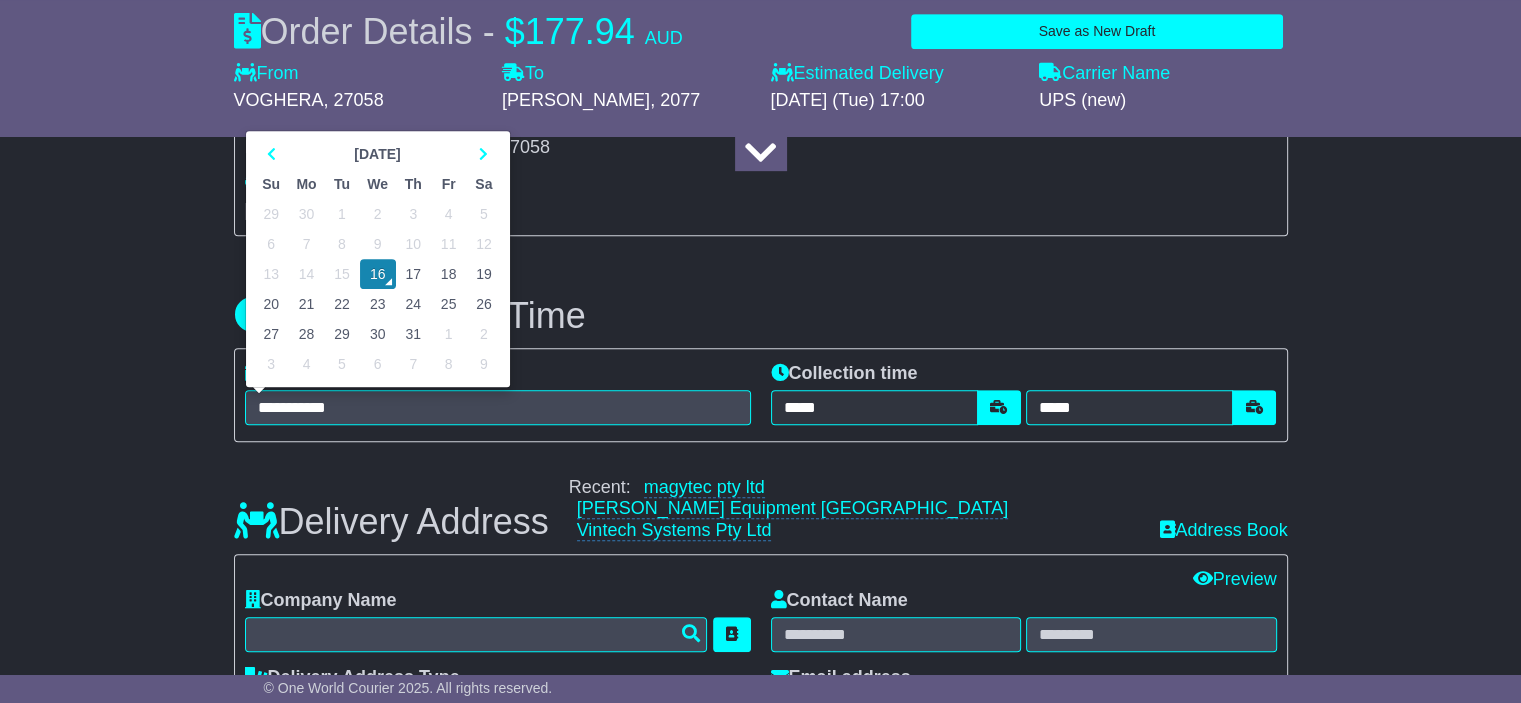 type on "**********" 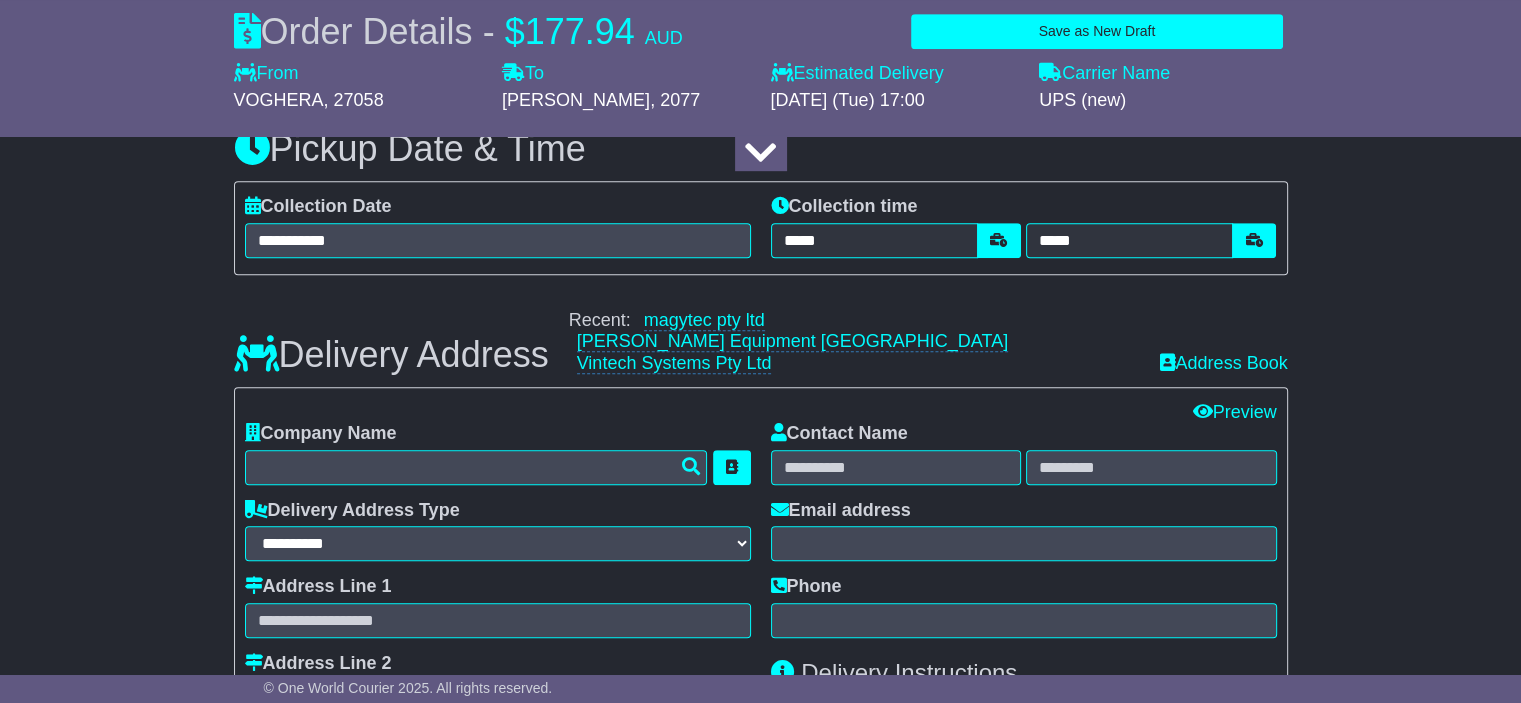 scroll, scrollTop: 1200, scrollLeft: 0, axis: vertical 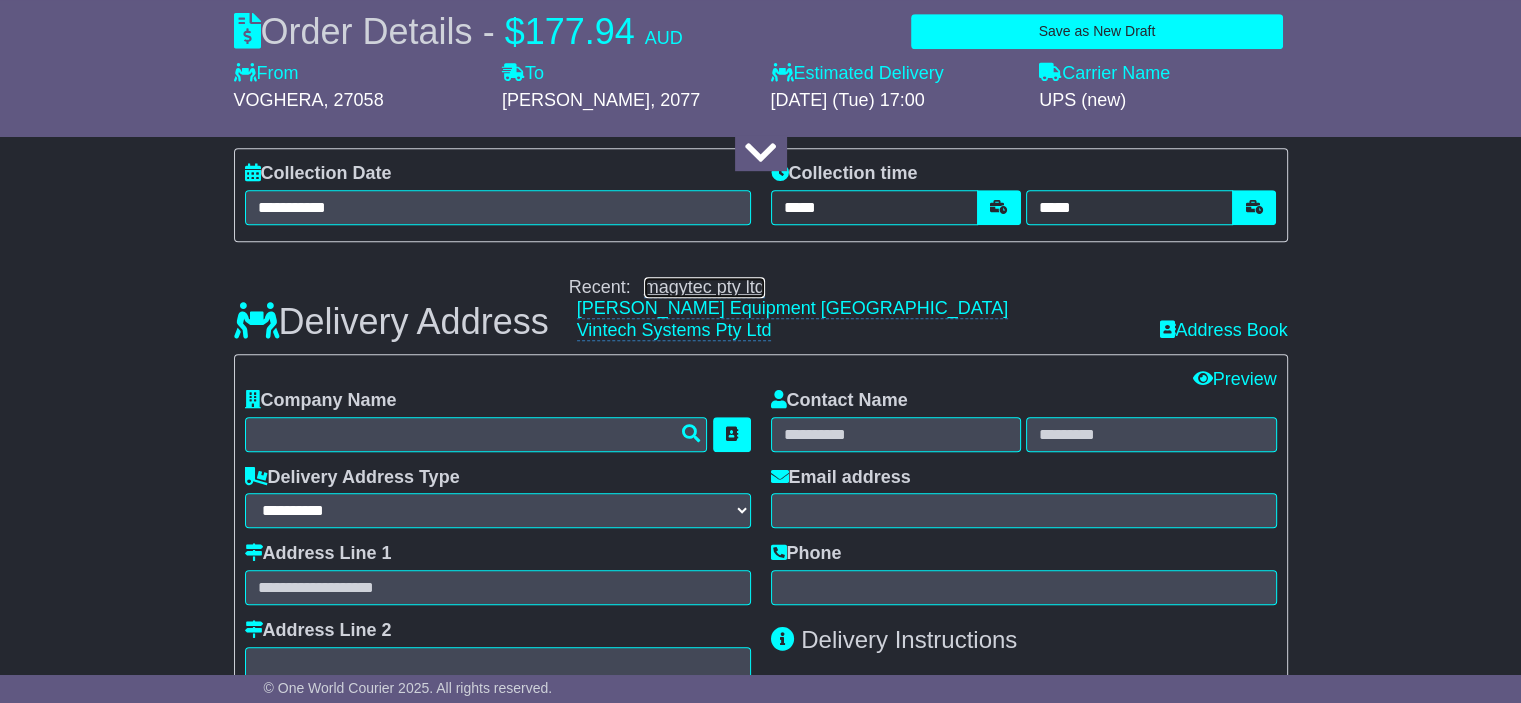 click on "magytec pty ltd" at bounding box center [704, 287] 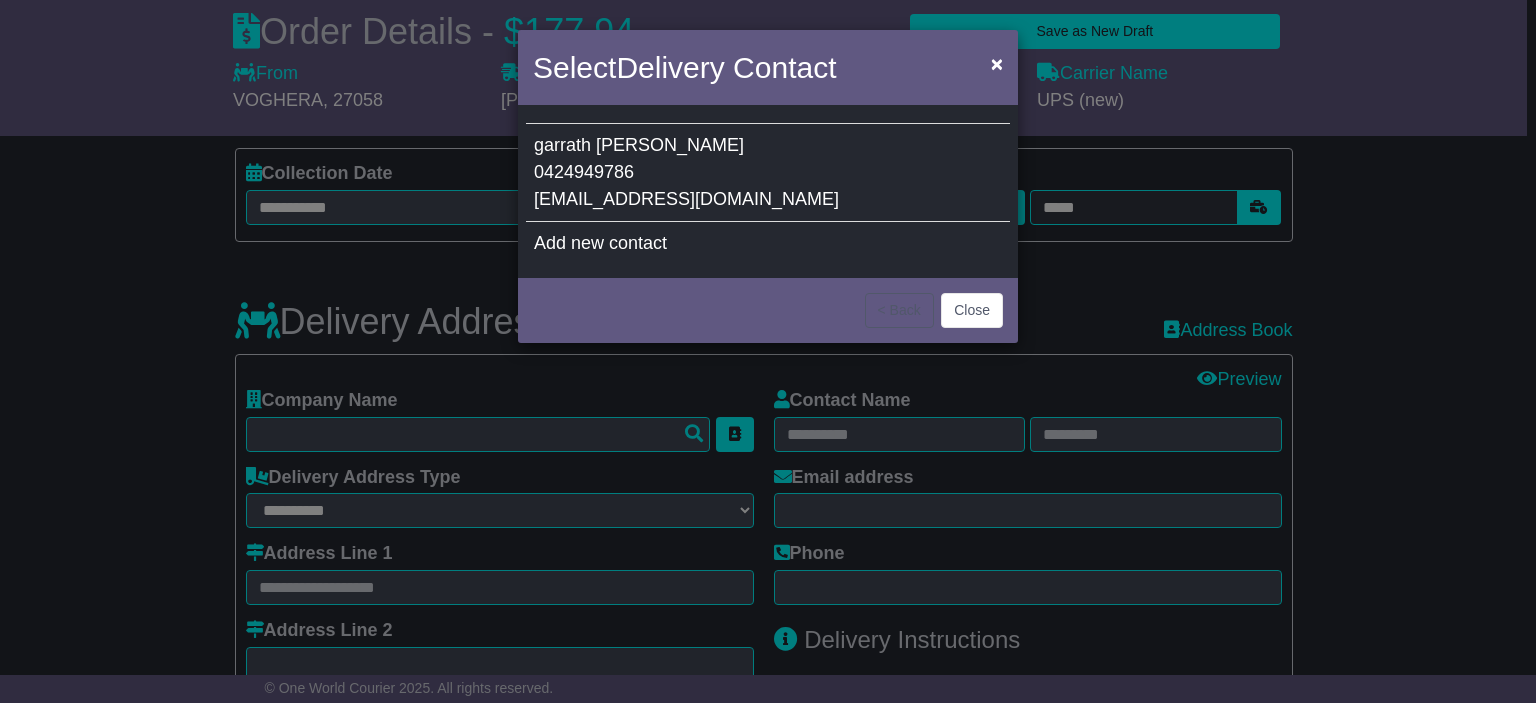 click on "0424949786" at bounding box center (584, 172) 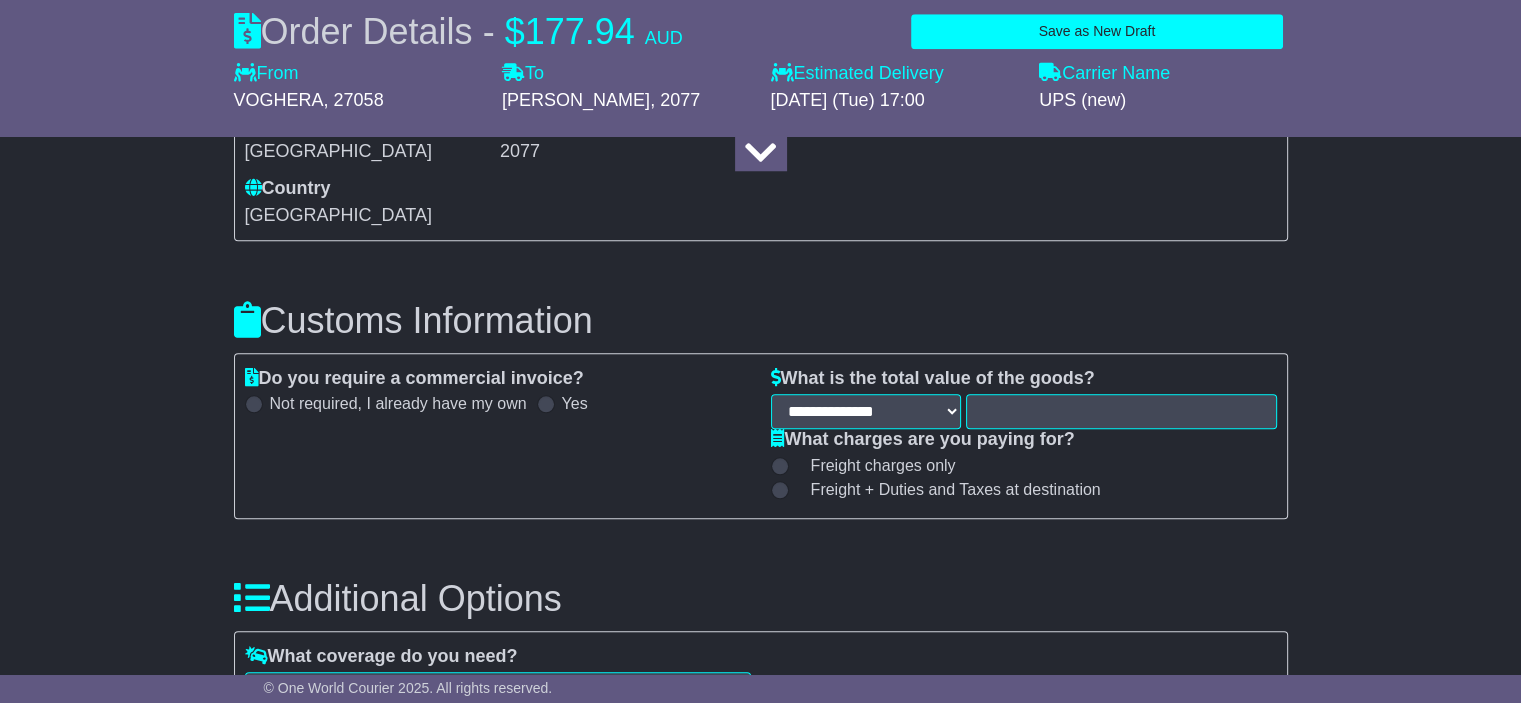 scroll, scrollTop: 1900, scrollLeft: 0, axis: vertical 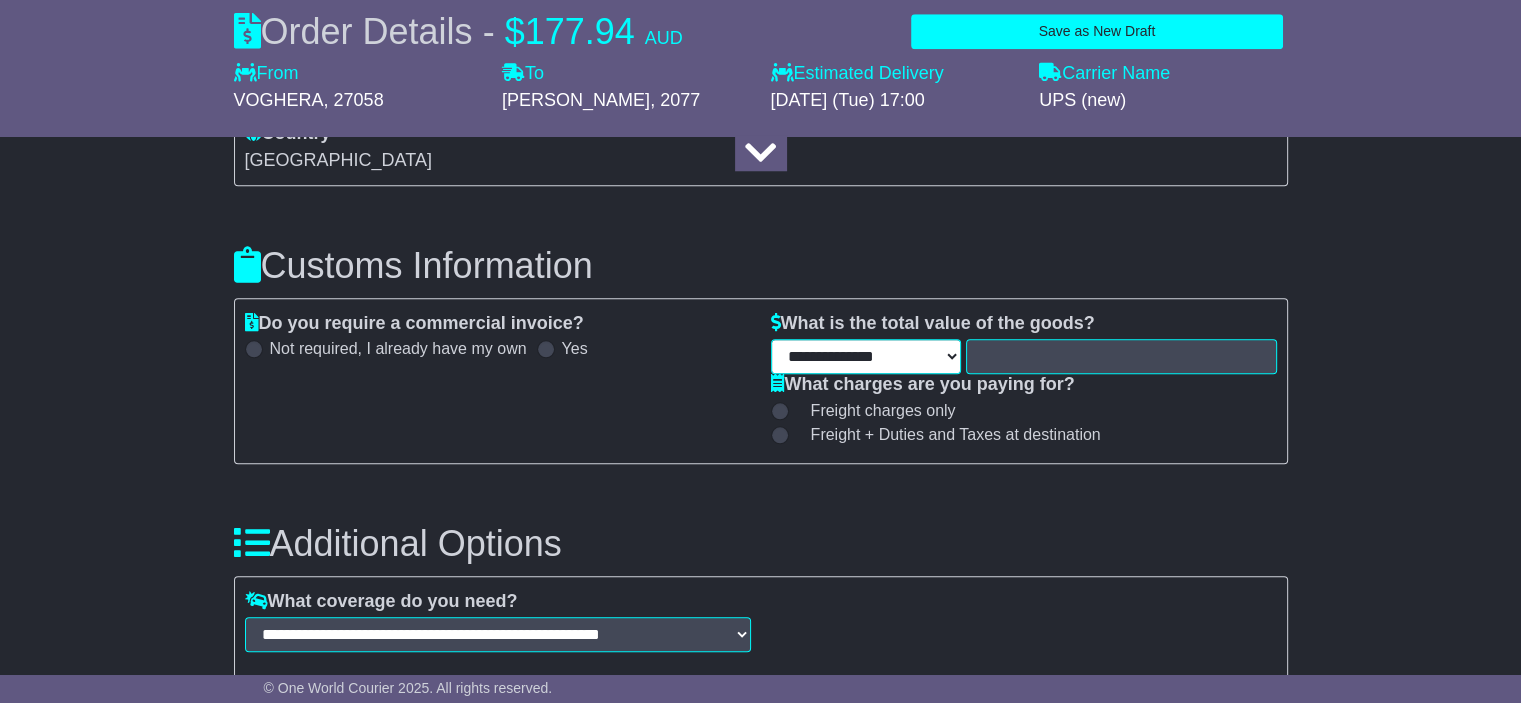 click on "**********" at bounding box center (866, 356) 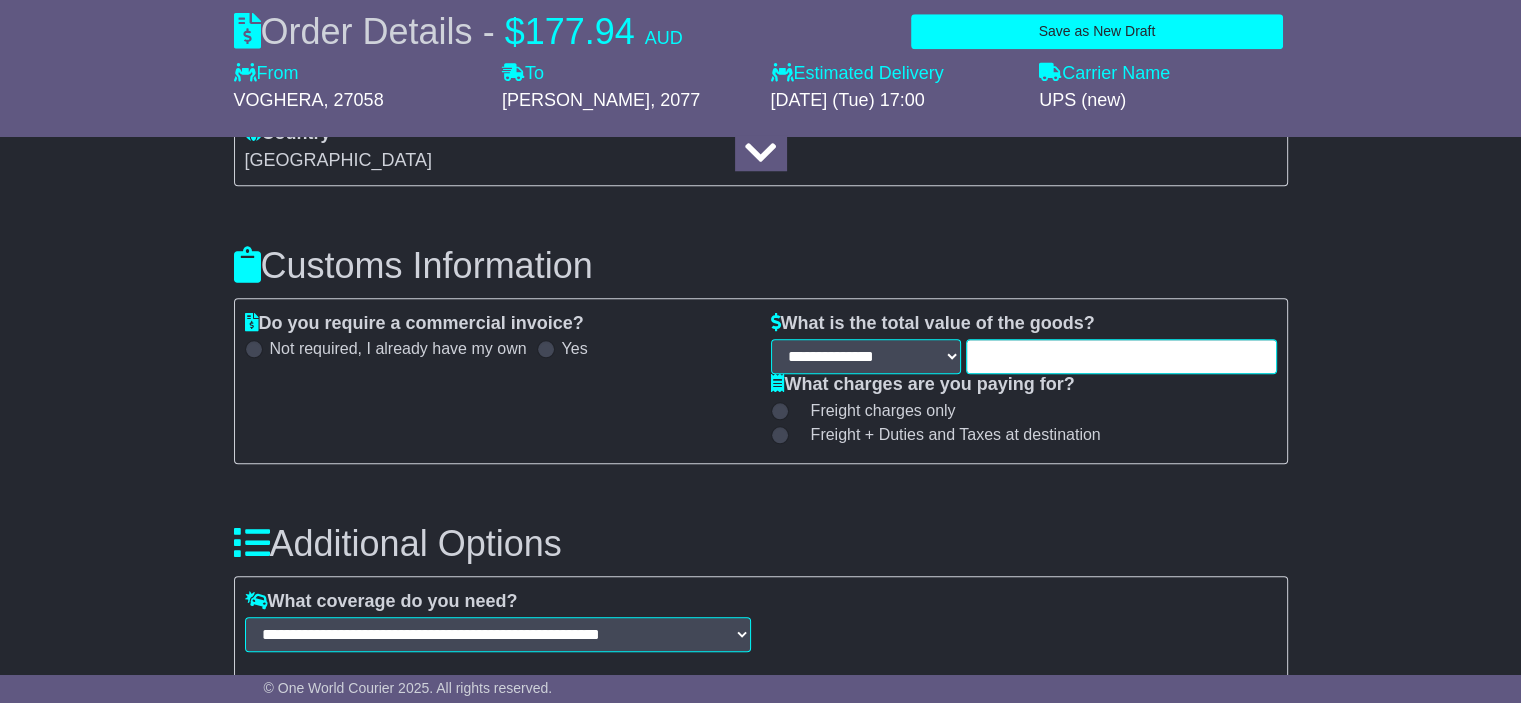 click at bounding box center (1121, 356) 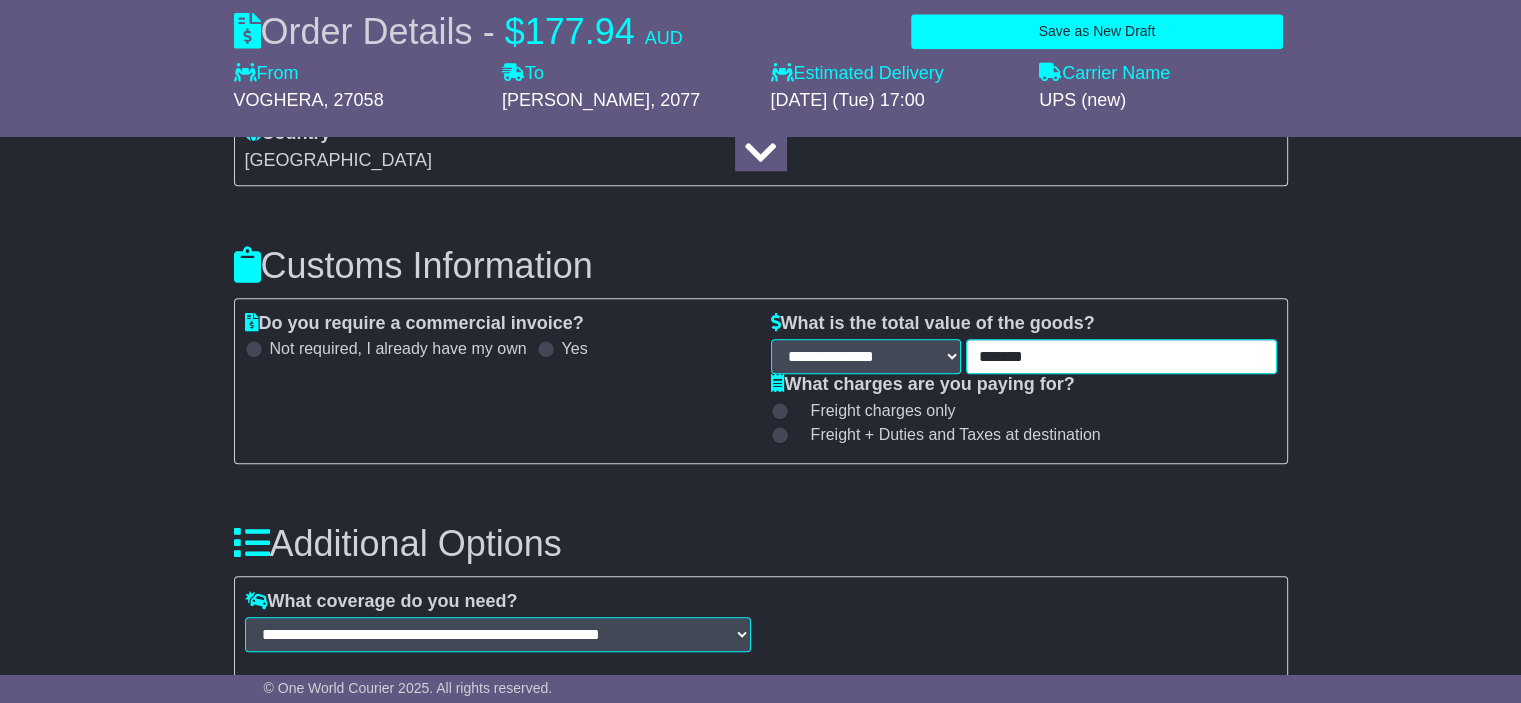 type on "*******" 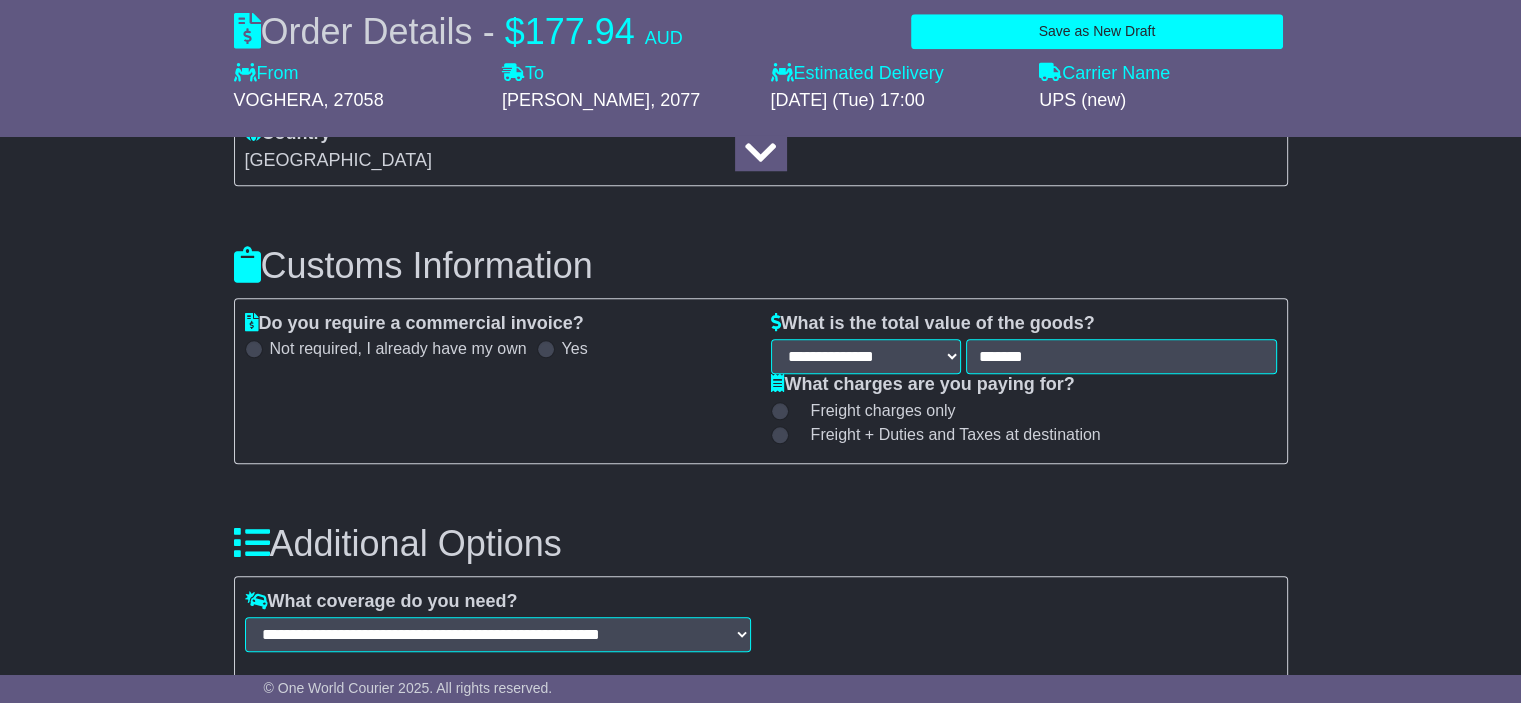 click at bounding box center [780, 435] 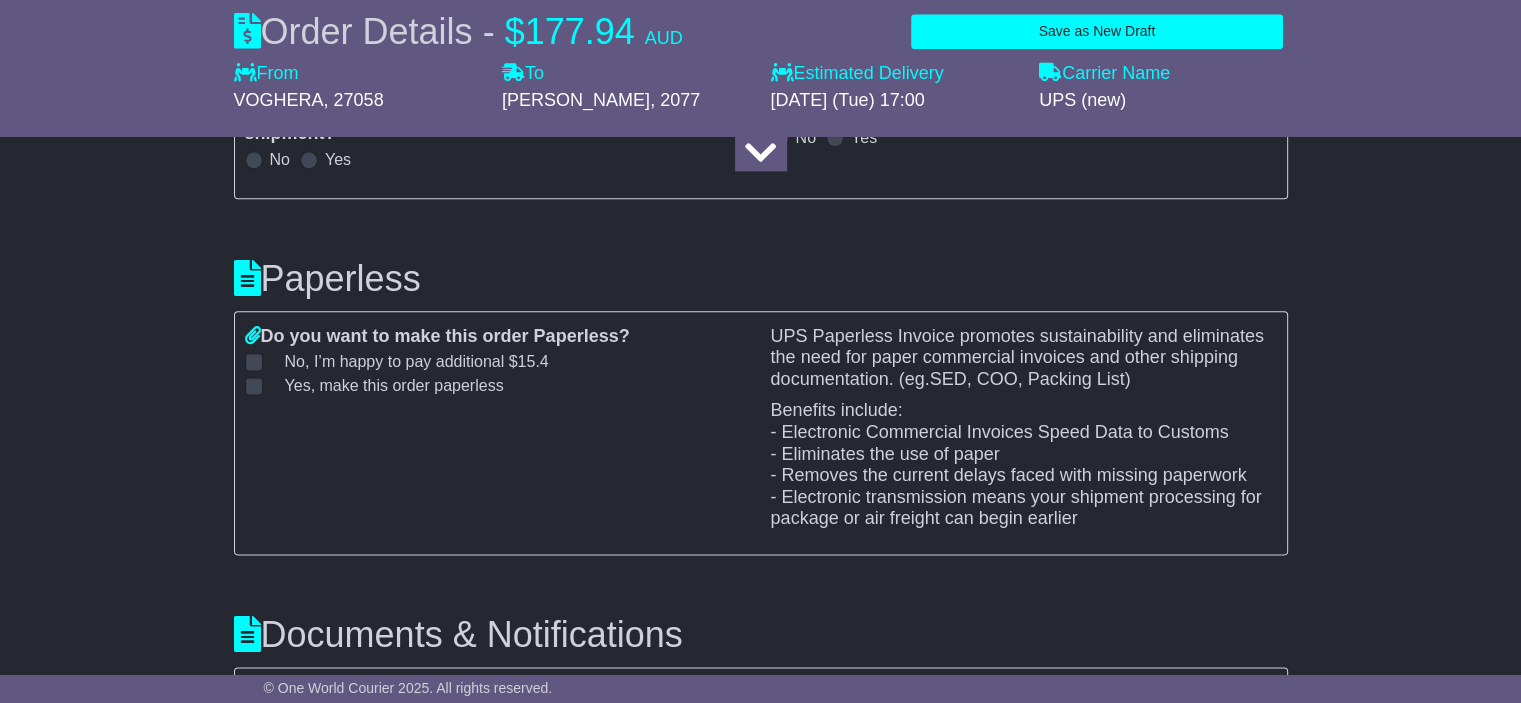 scroll, scrollTop: 2500, scrollLeft: 0, axis: vertical 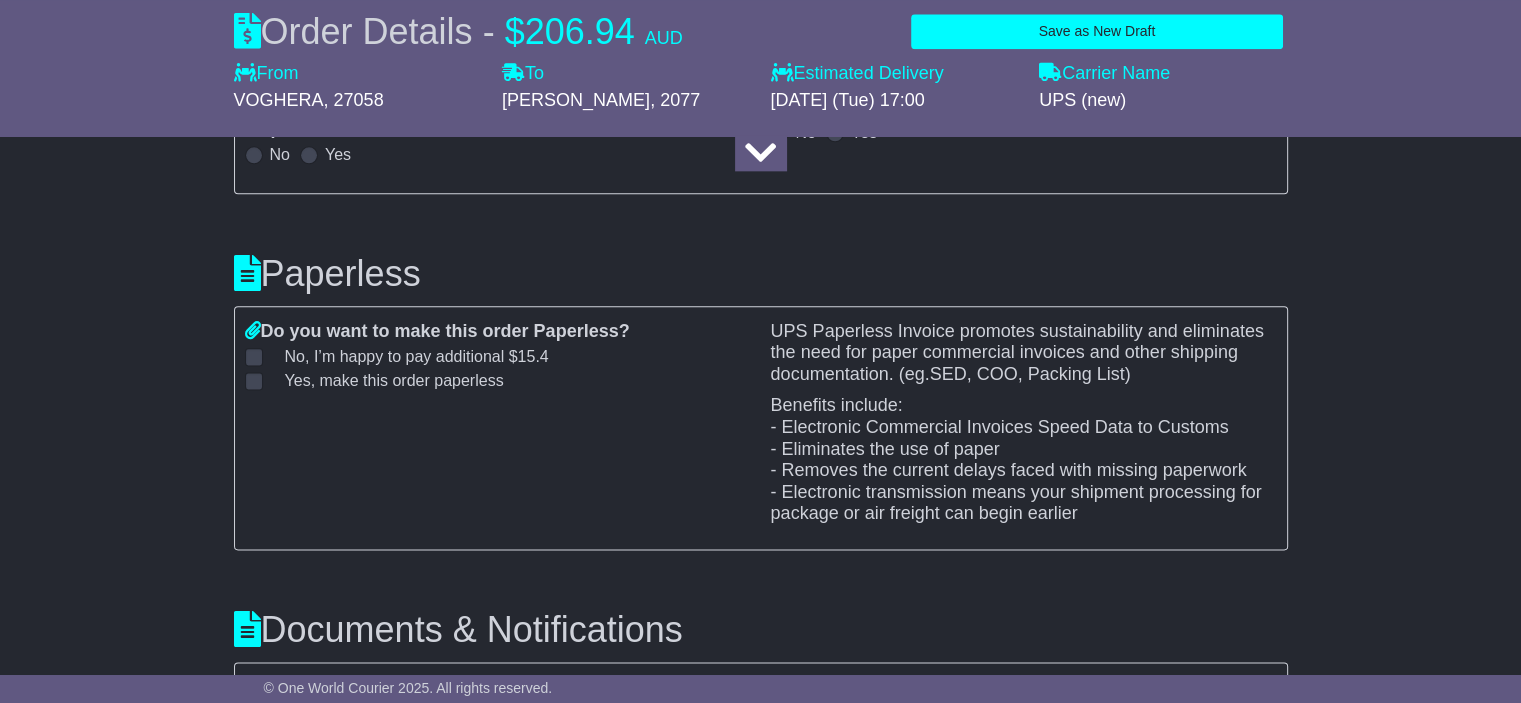 click on "Yes, make this order paperless" at bounding box center (382, 380) 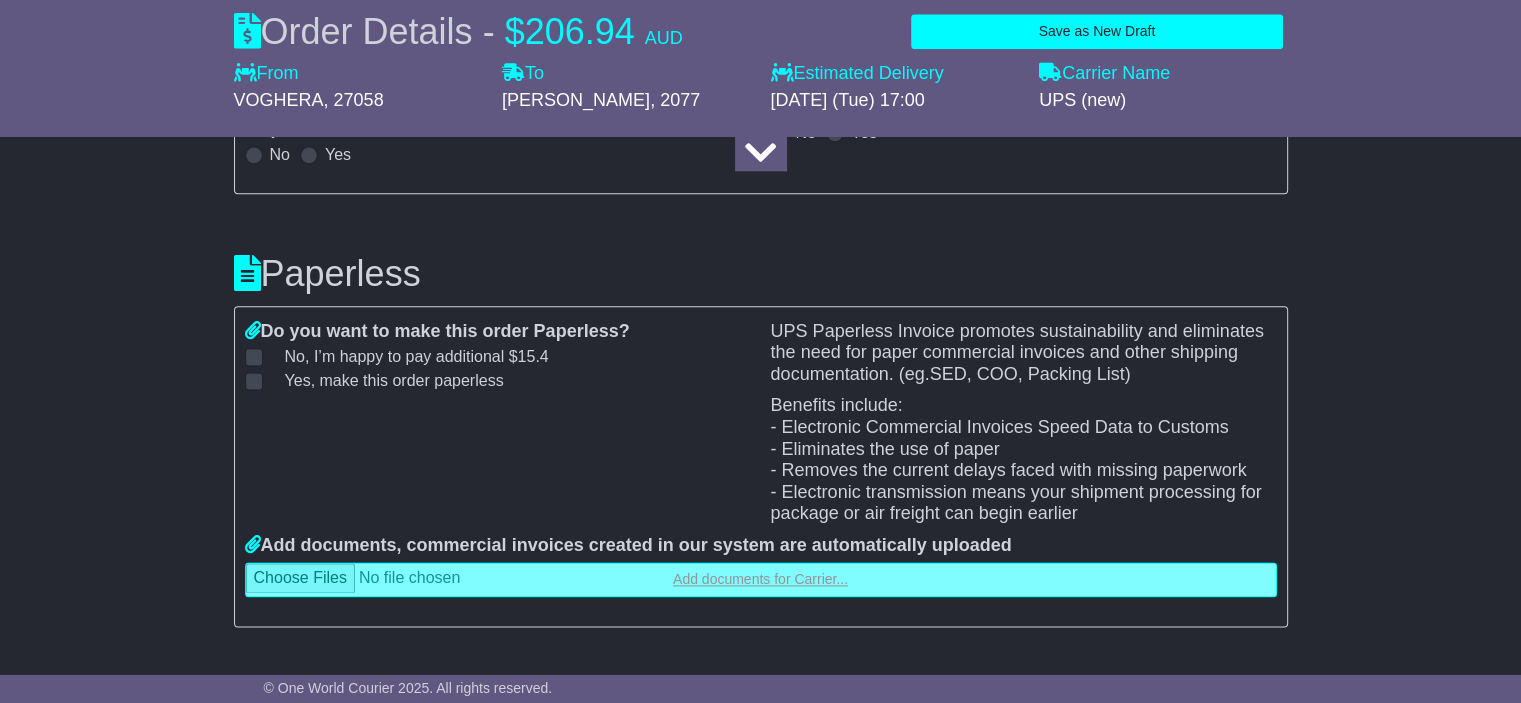 click at bounding box center [761, 579] 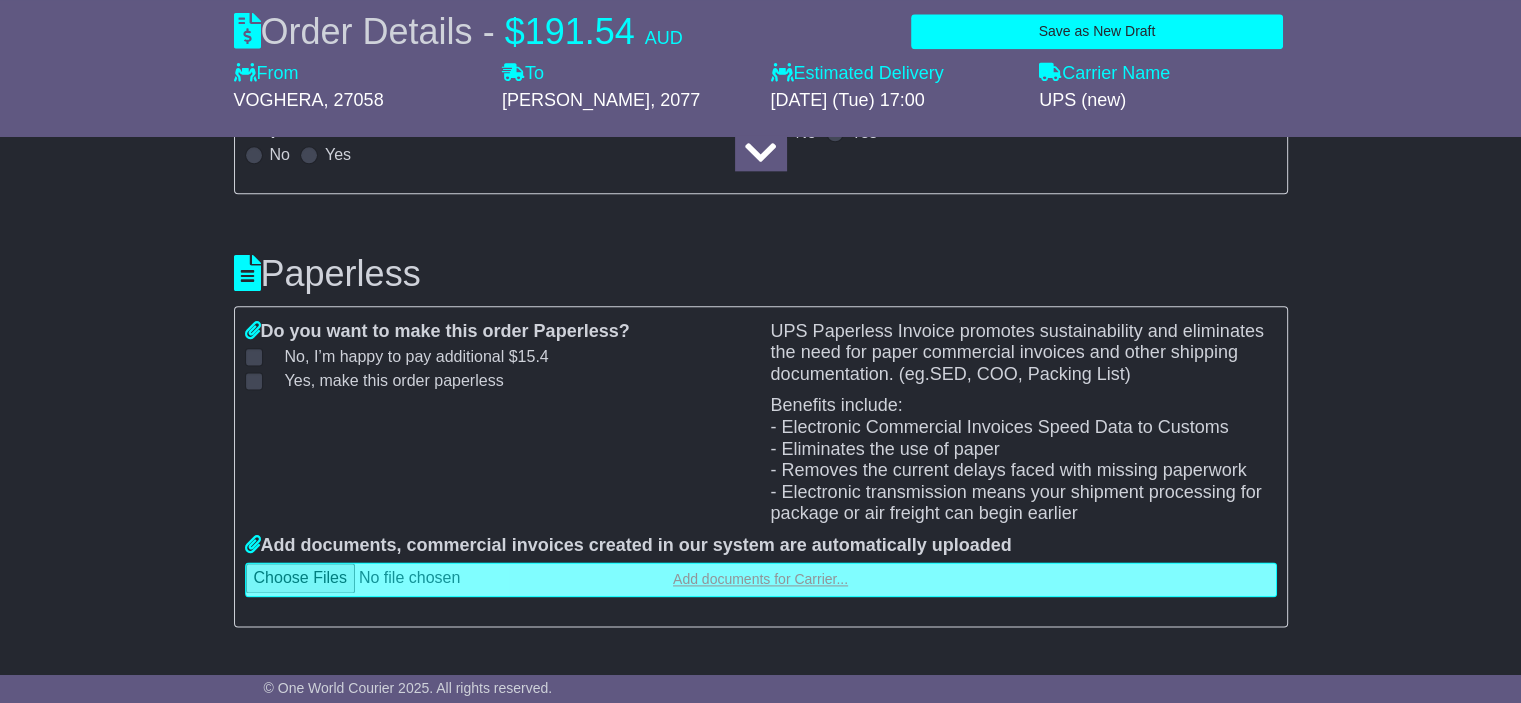 type on "**********" 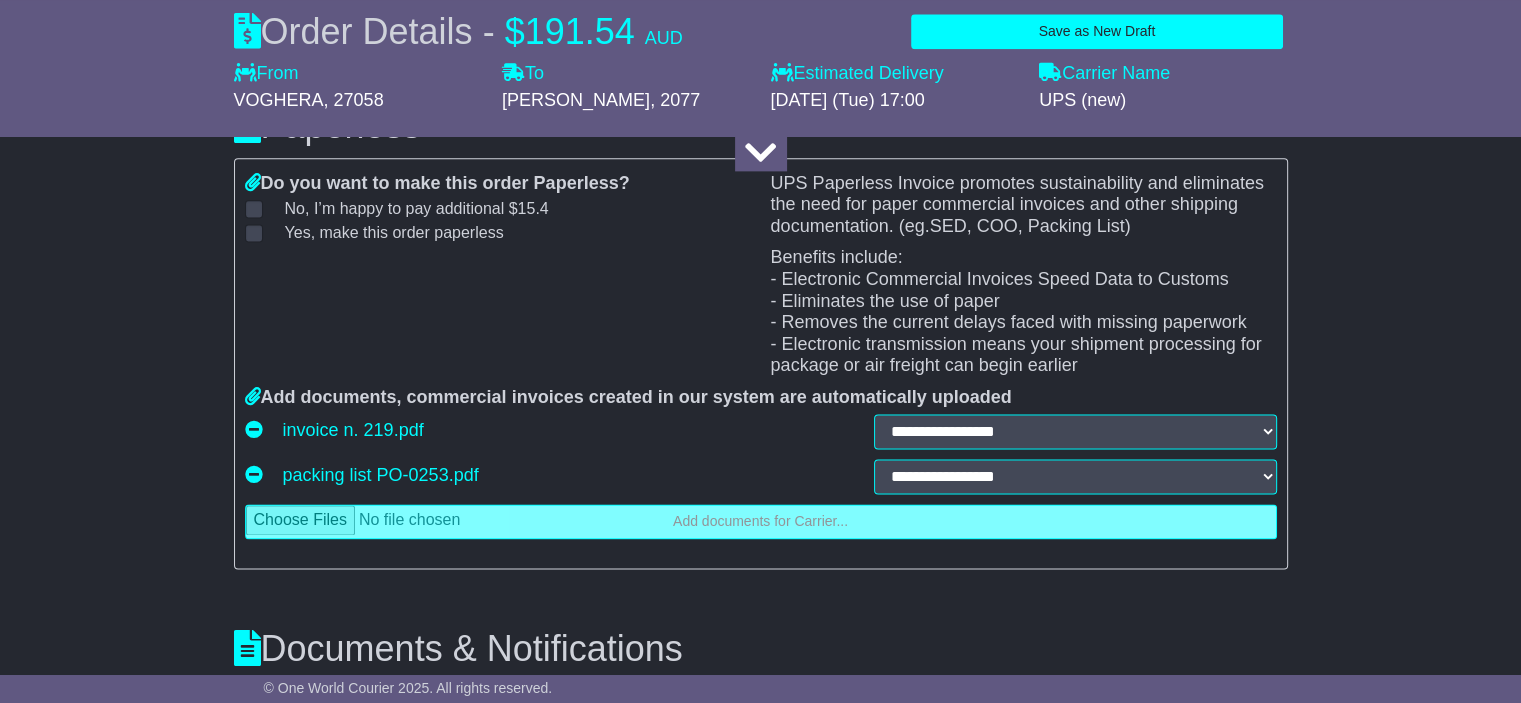 scroll, scrollTop: 2700, scrollLeft: 0, axis: vertical 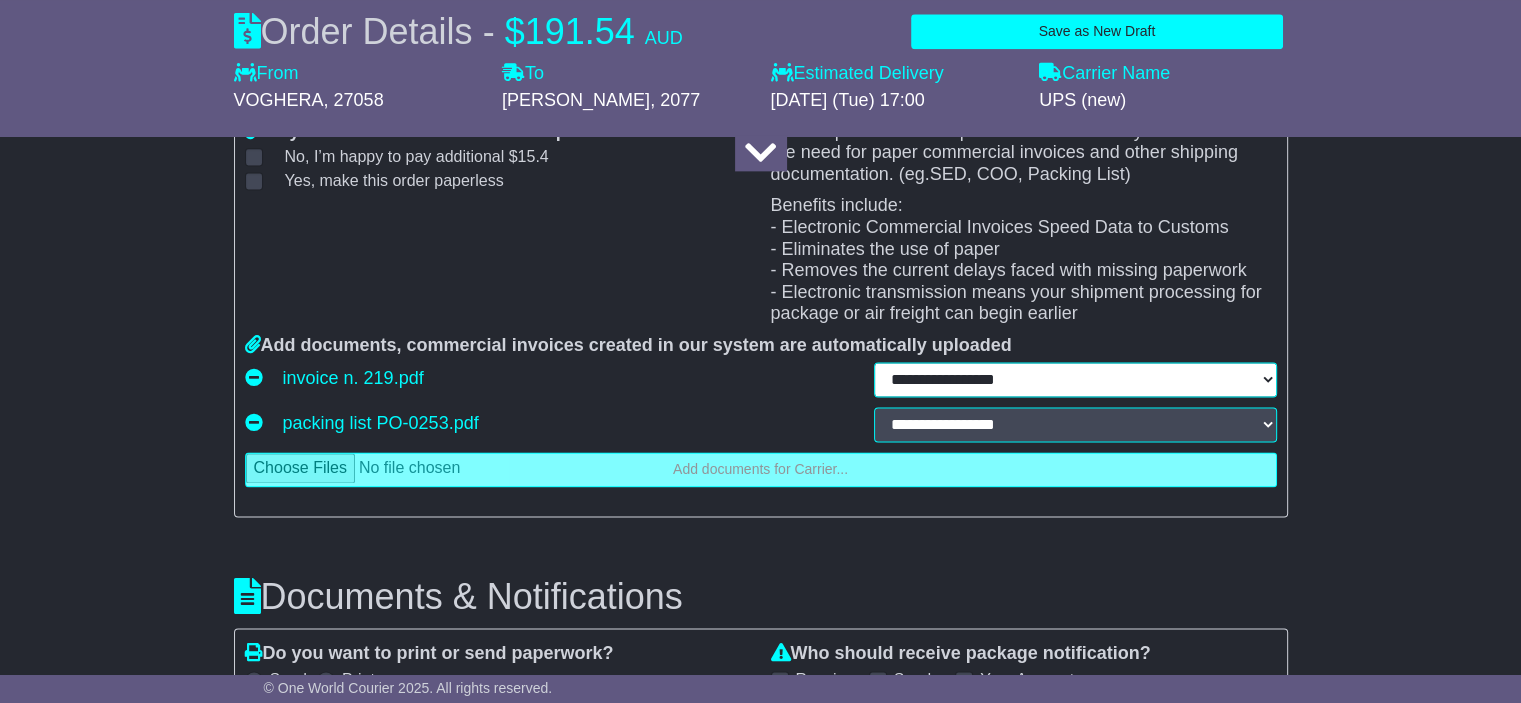 click on "**********" at bounding box center [1075, 379] 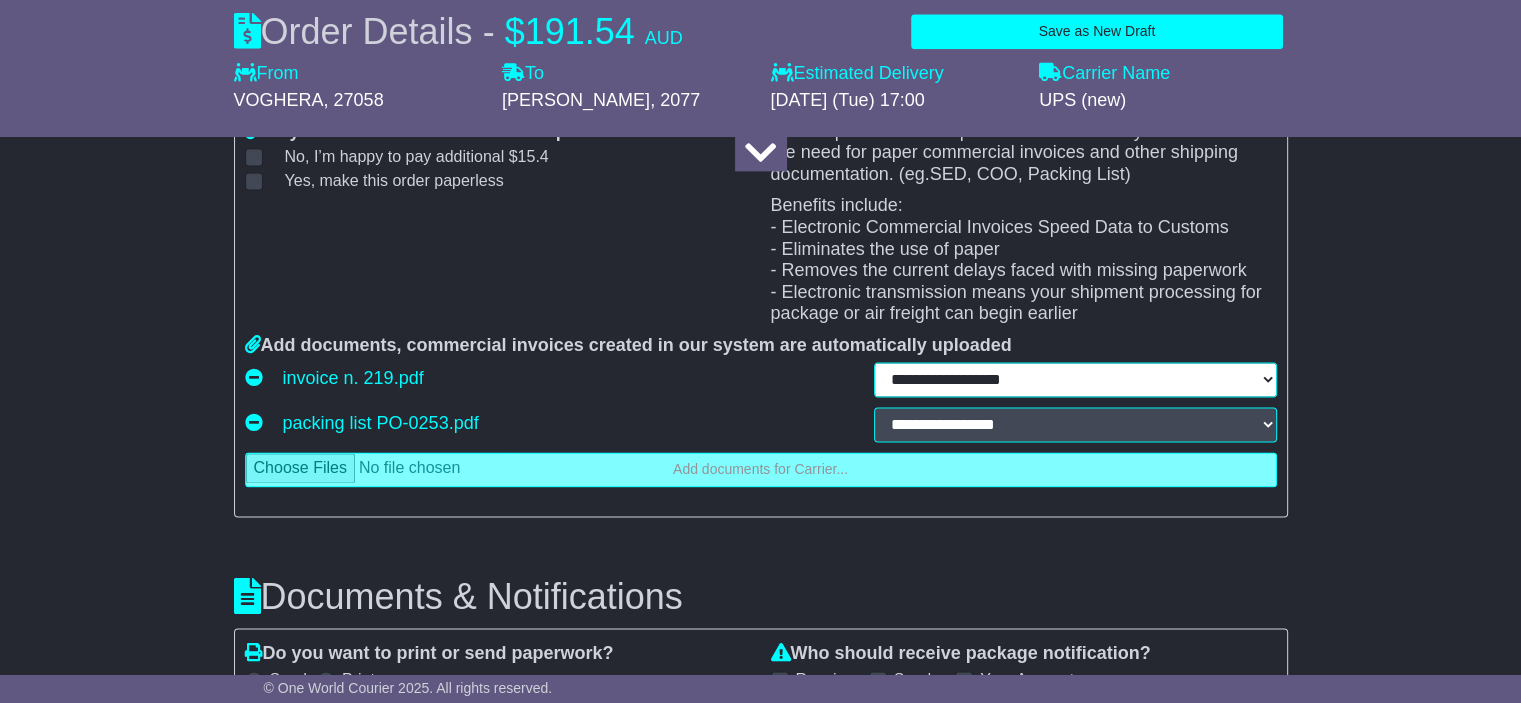 click on "**********" at bounding box center (1075, 379) 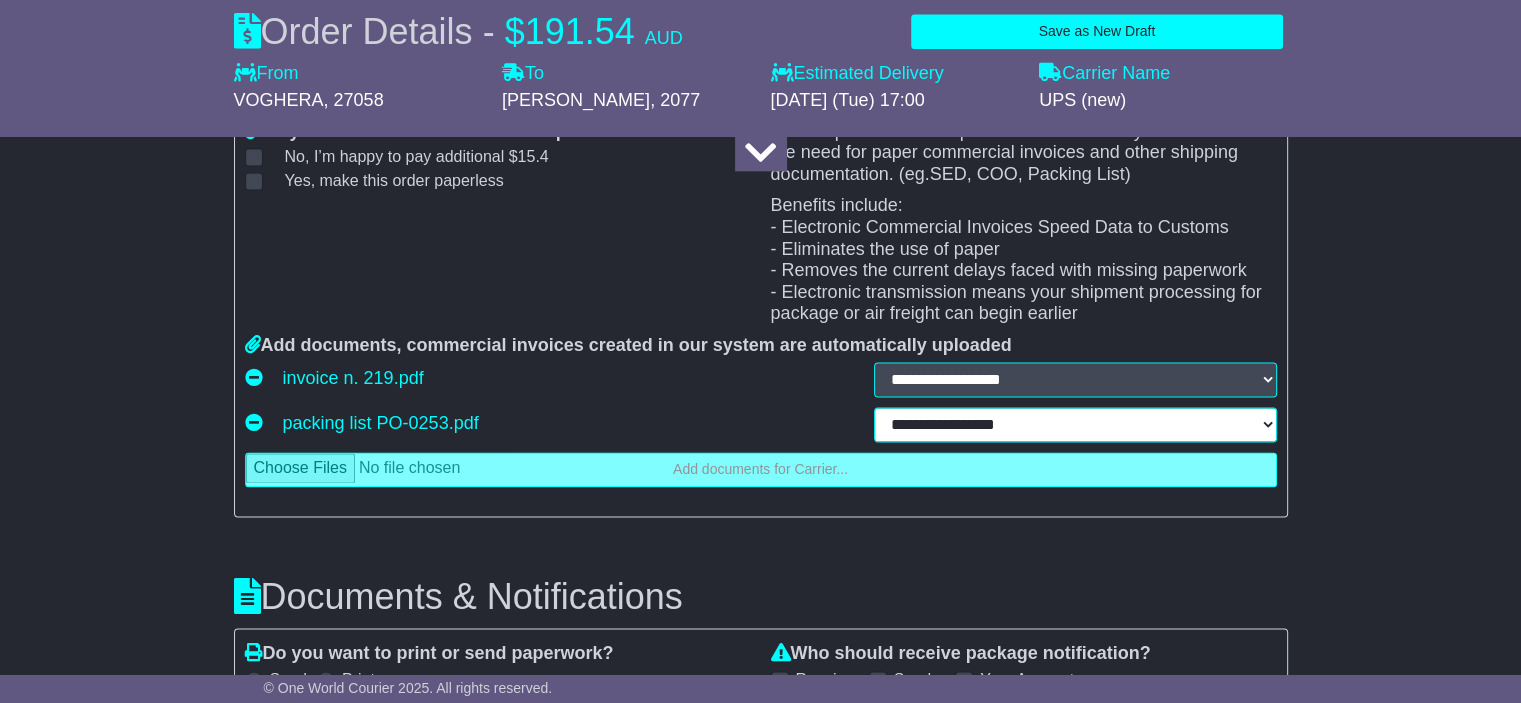 click on "**********" at bounding box center [1075, 424] 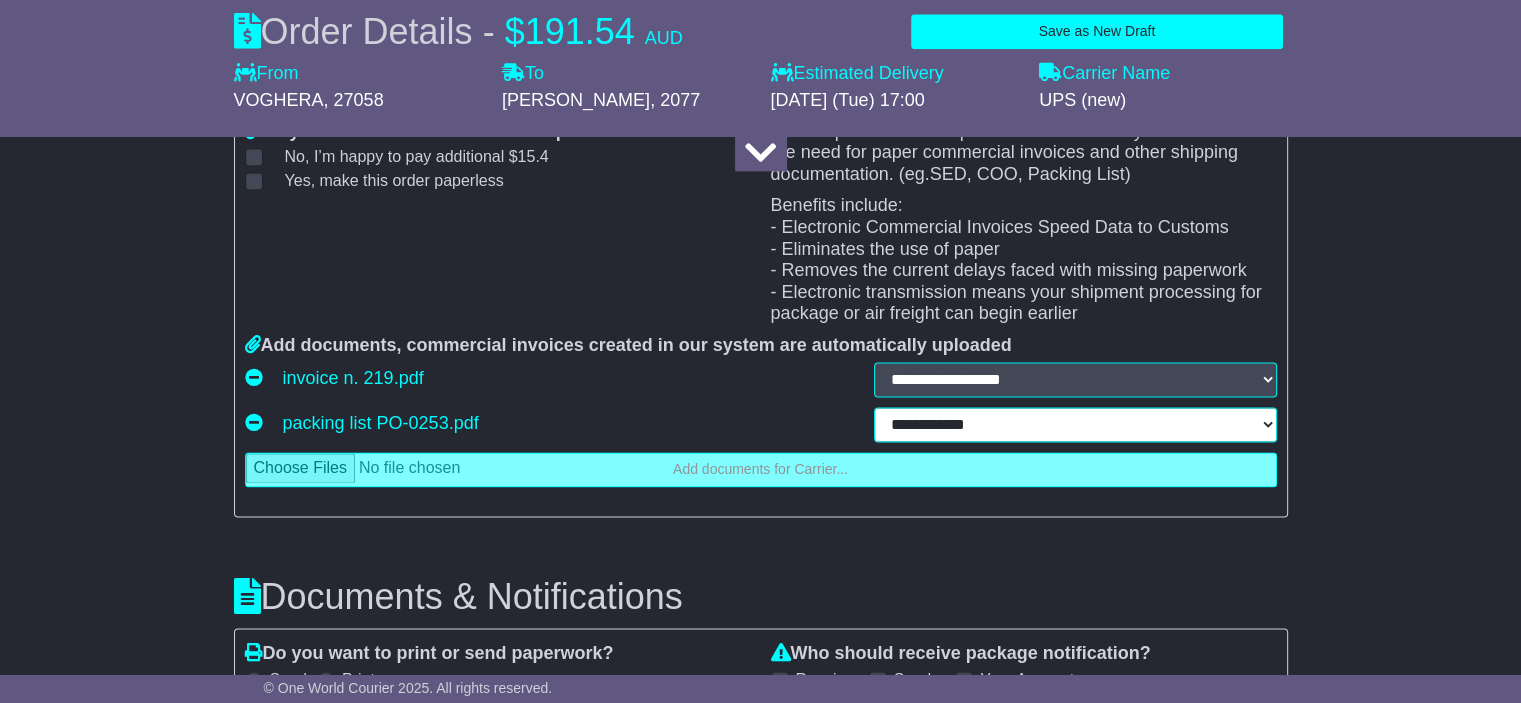 click on "**********" at bounding box center (1075, 424) 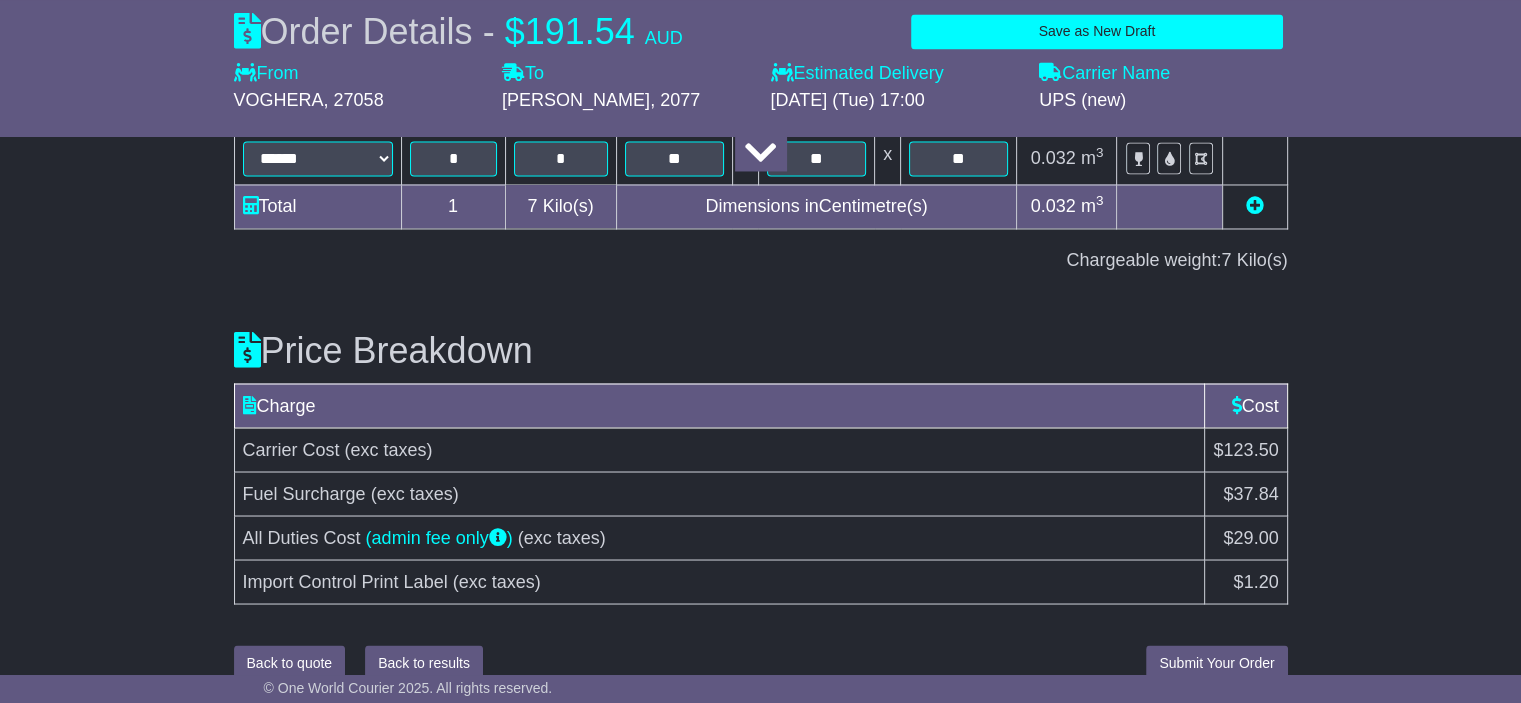 scroll, scrollTop: 3449, scrollLeft: 0, axis: vertical 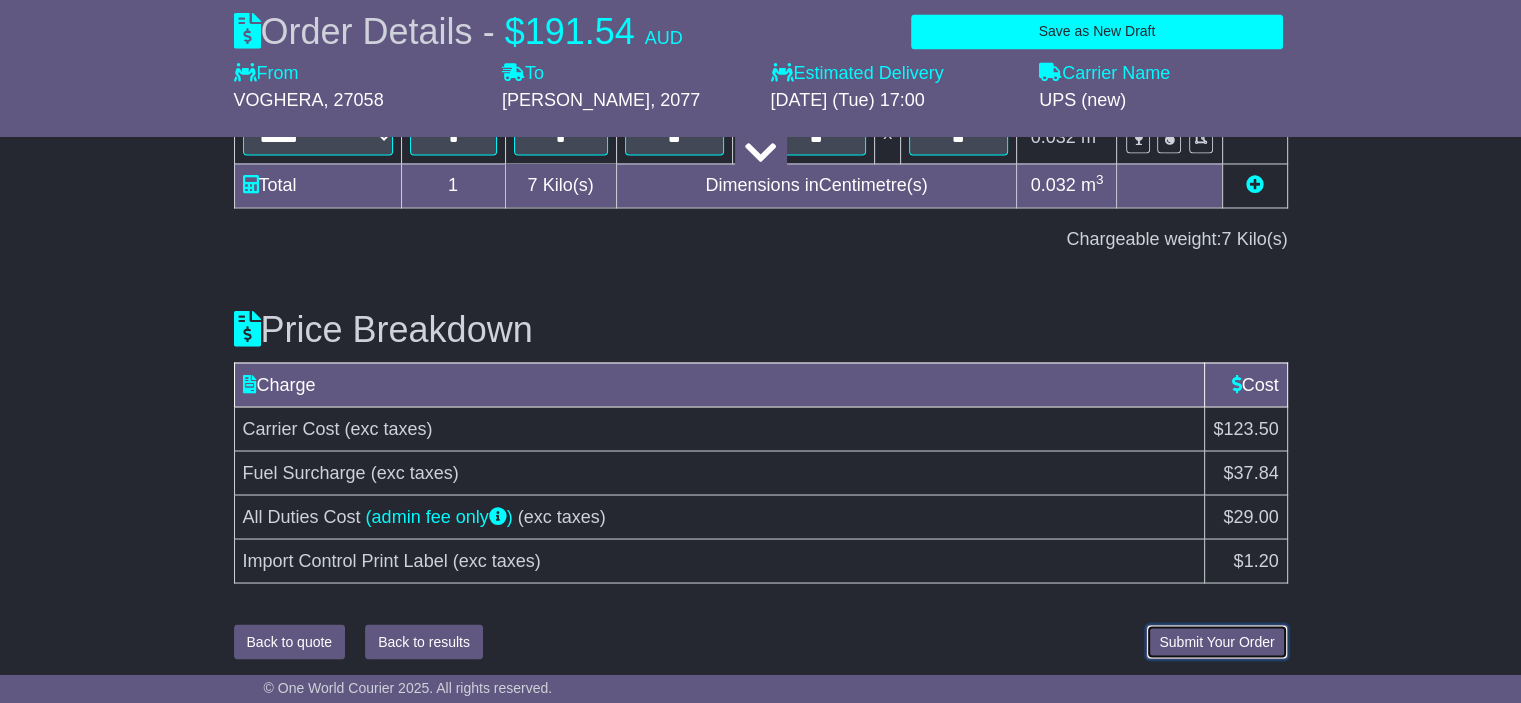 click on "Submit Your Order" at bounding box center [1216, 641] 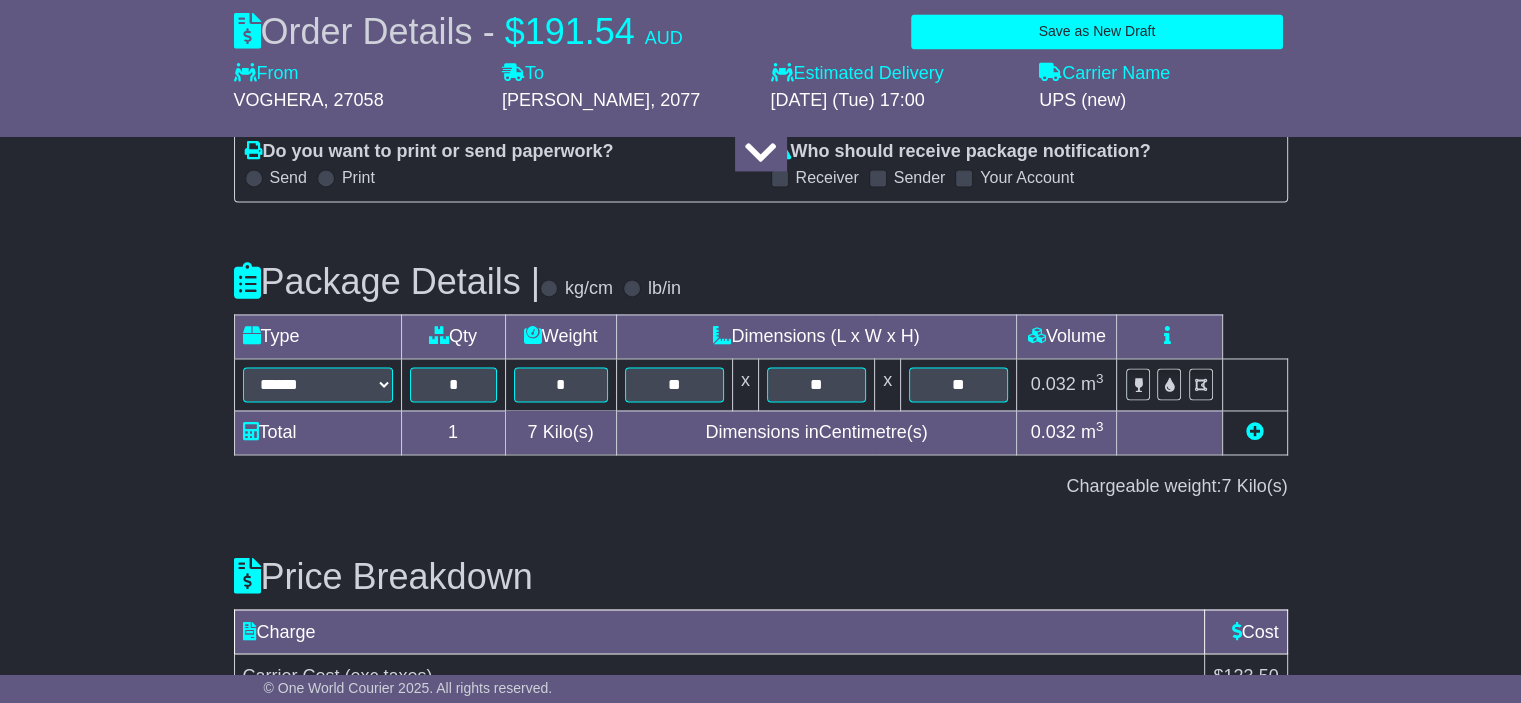 scroll, scrollTop: 3449, scrollLeft: 0, axis: vertical 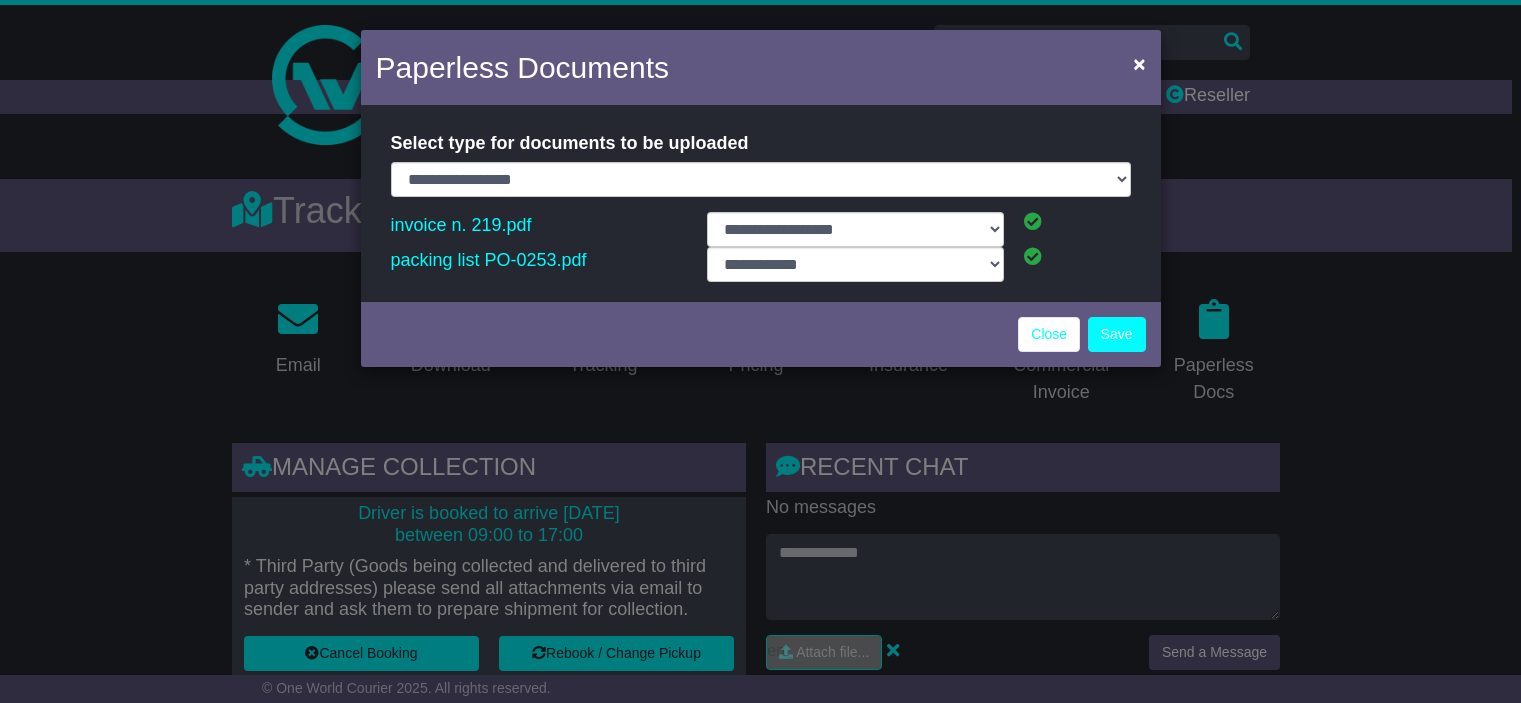 select on "**********" 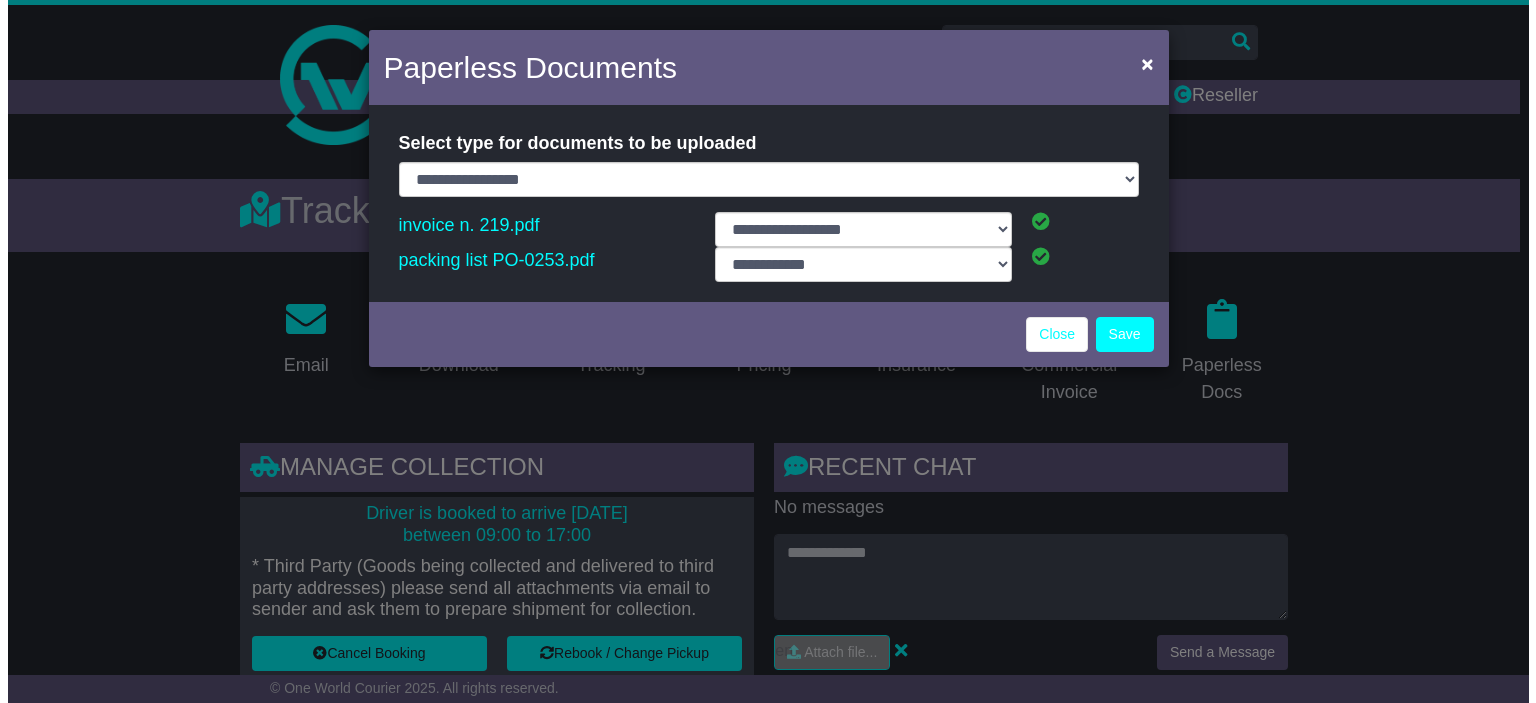 scroll, scrollTop: 0, scrollLeft: 0, axis: both 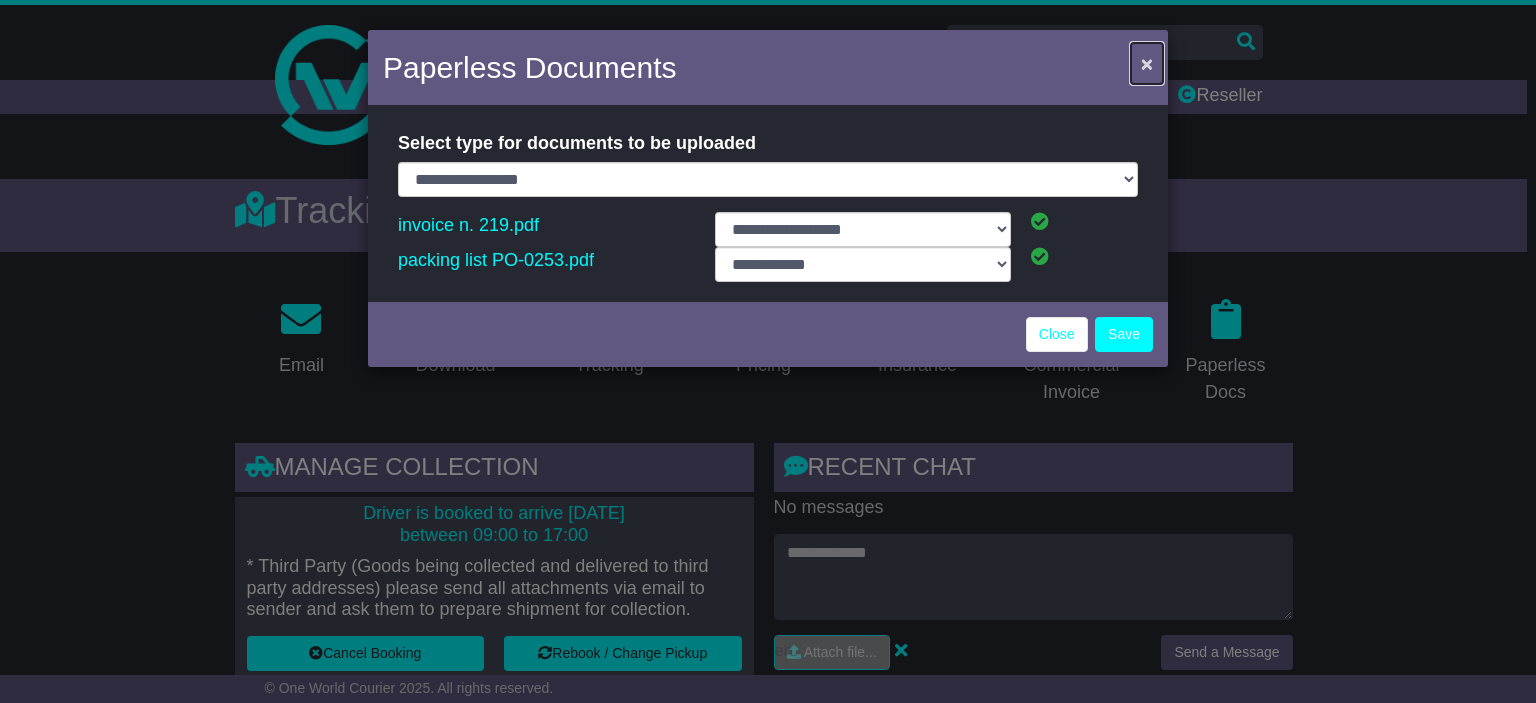 click on "×" at bounding box center (1147, 63) 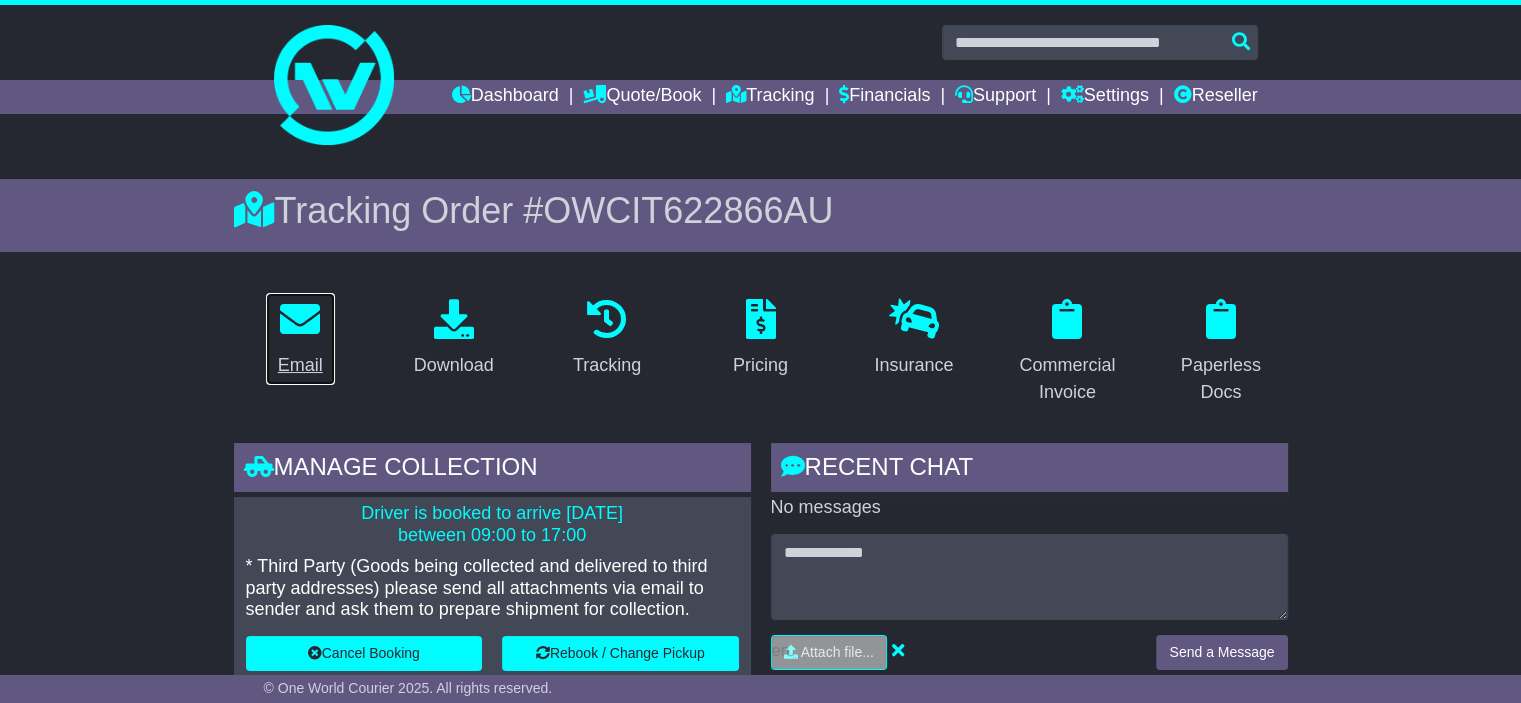 click on "Email" at bounding box center [300, 365] 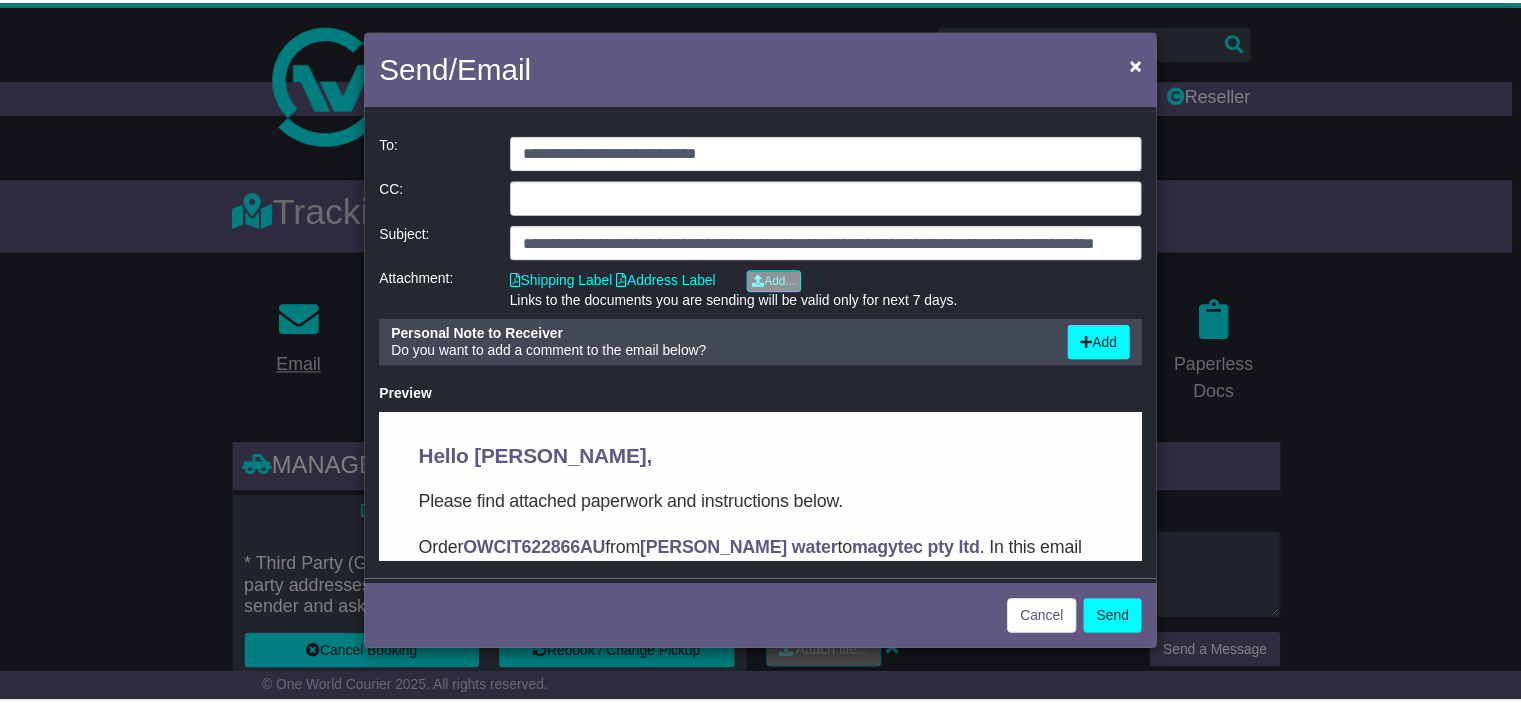 scroll, scrollTop: 0, scrollLeft: 0, axis: both 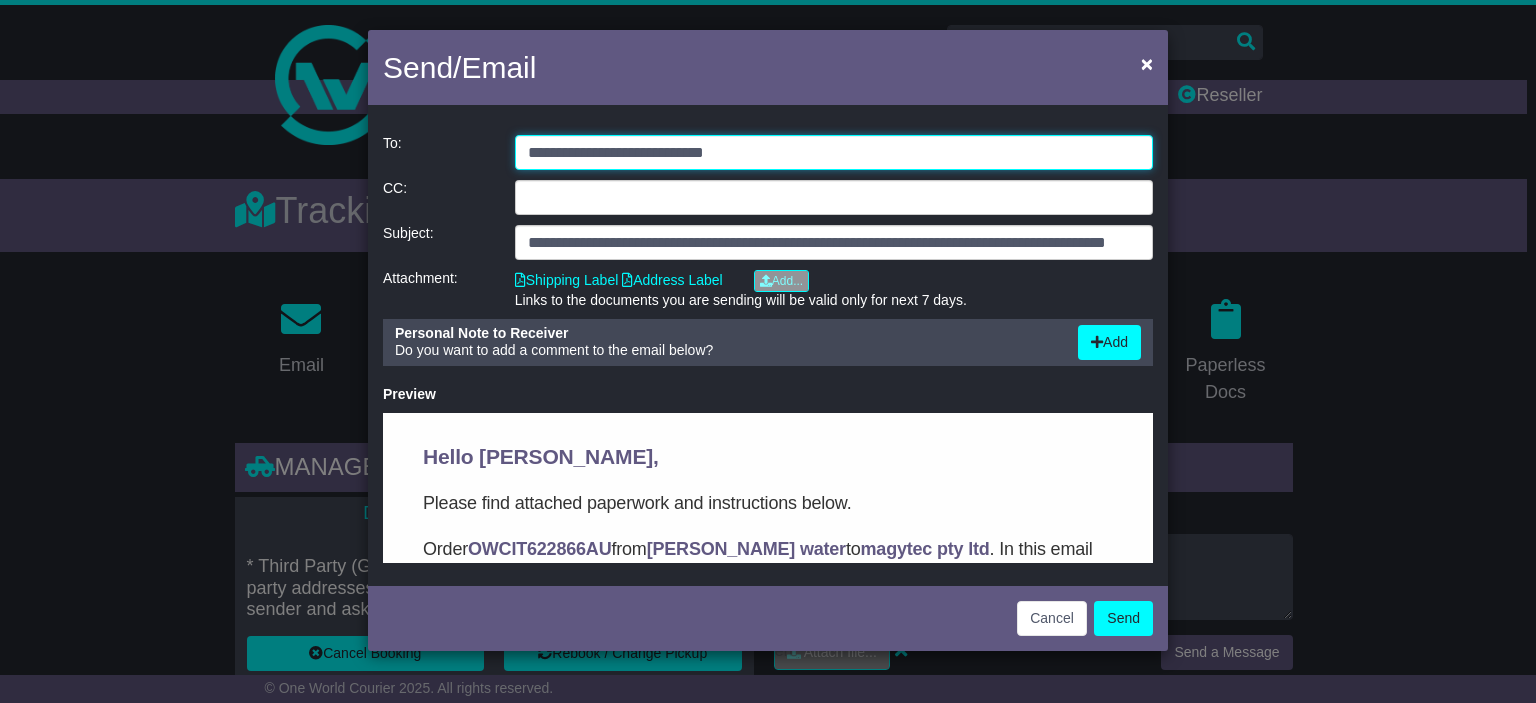 drag, startPoint x: 769, startPoint y: 157, endPoint x: 374, endPoint y: 168, distance: 395.15314 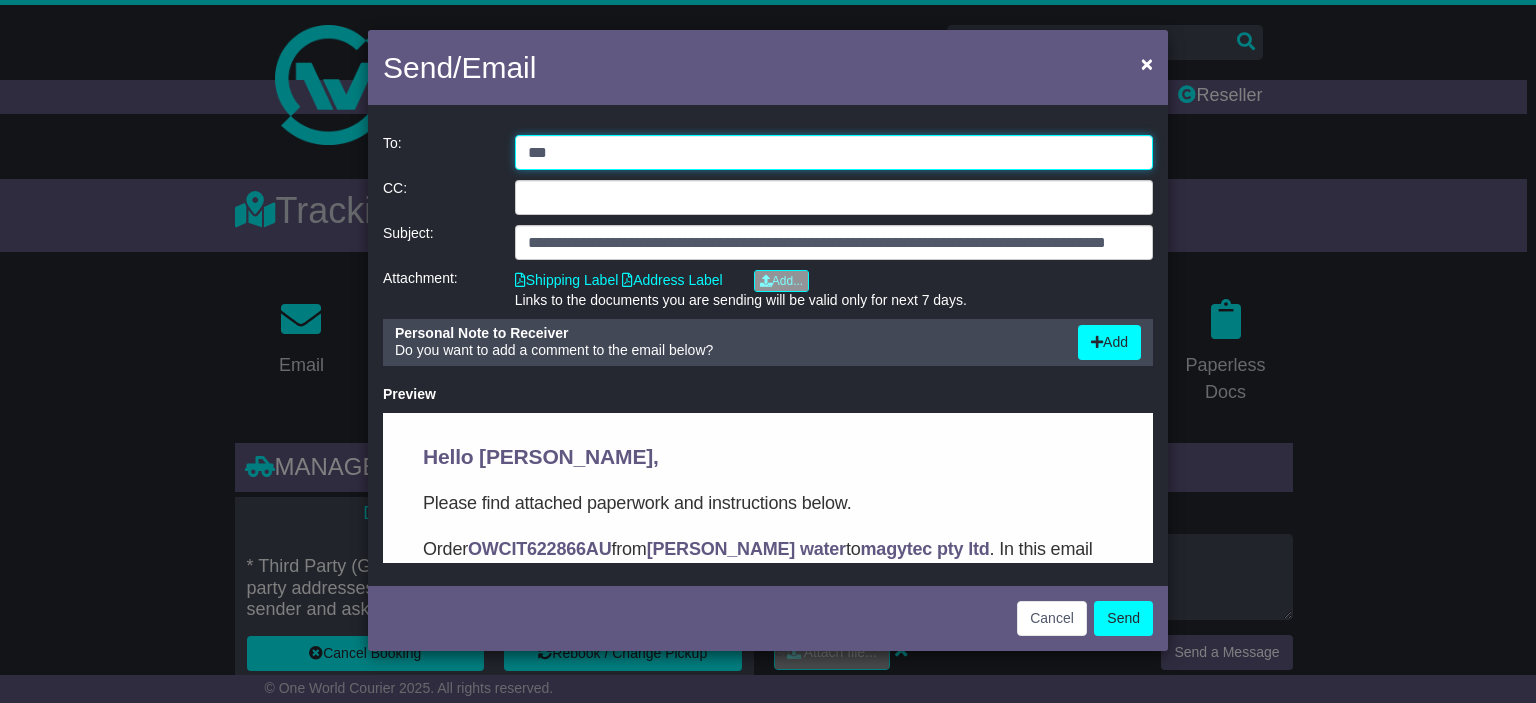type on "**********" 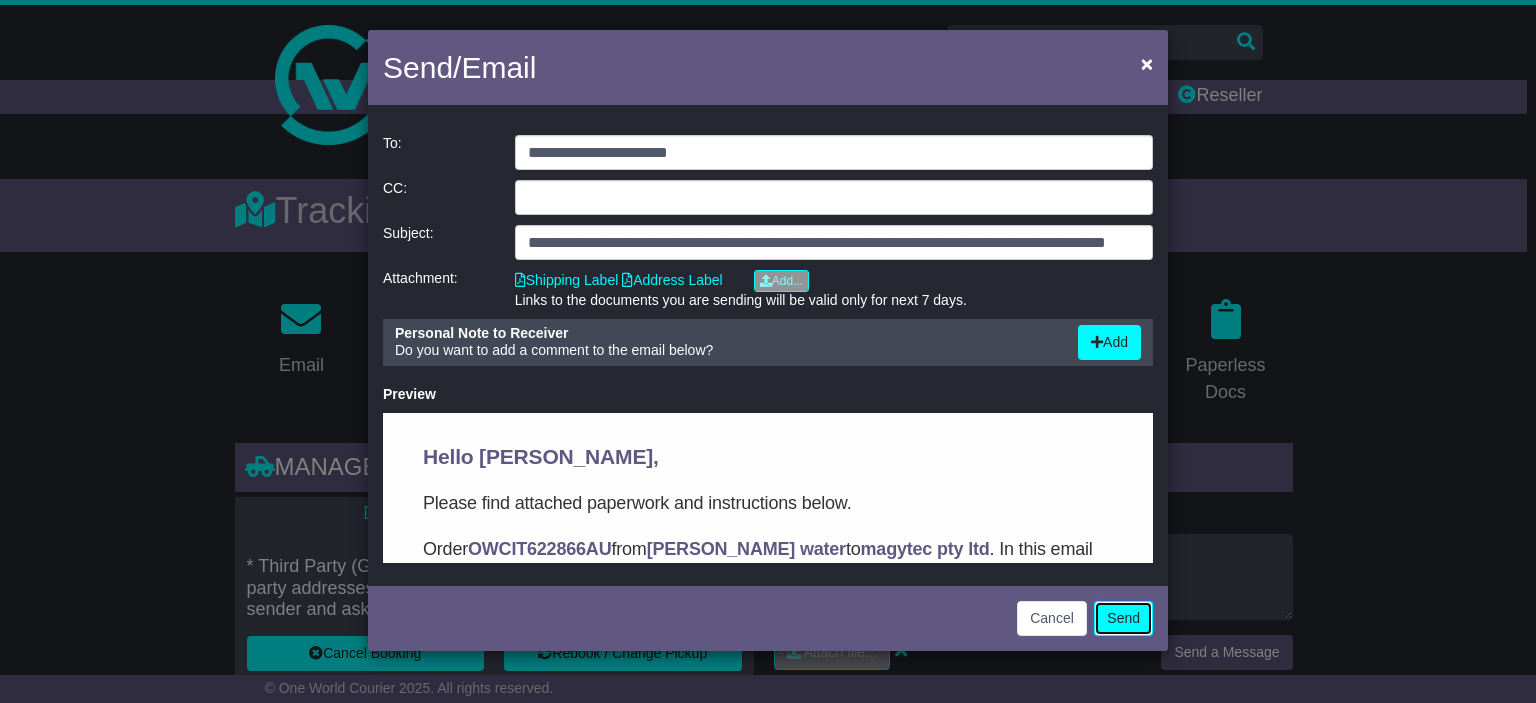 click on "Send" 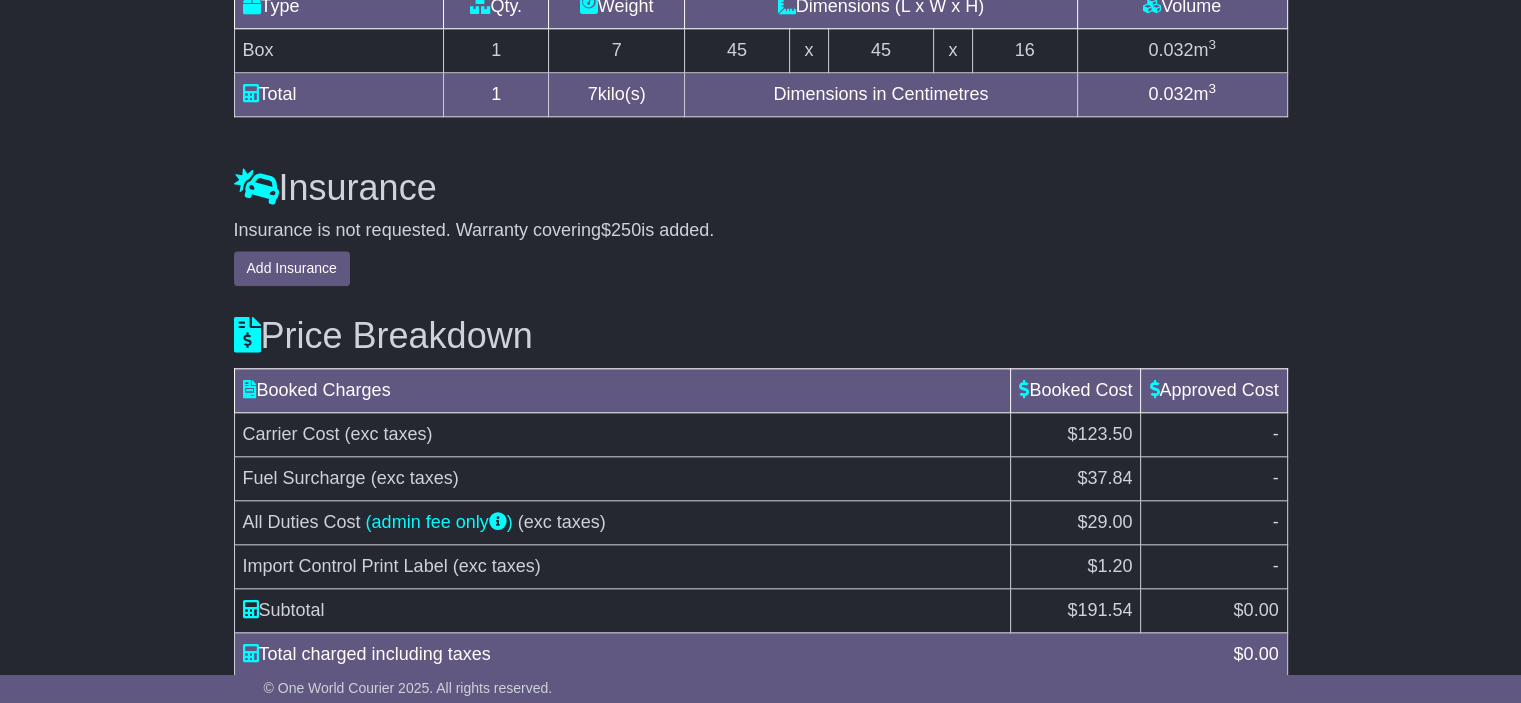 scroll, scrollTop: 2029, scrollLeft: 0, axis: vertical 